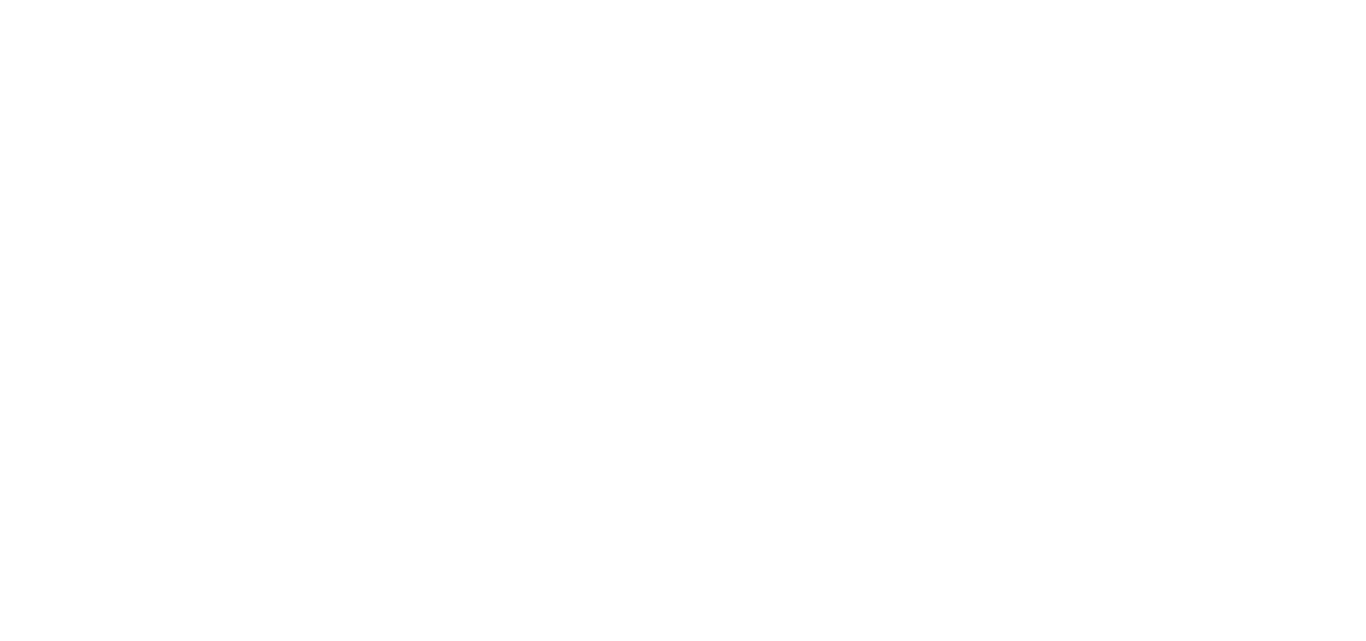 scroll, scrollTop: 0, scrollLeft: 0, axis: both 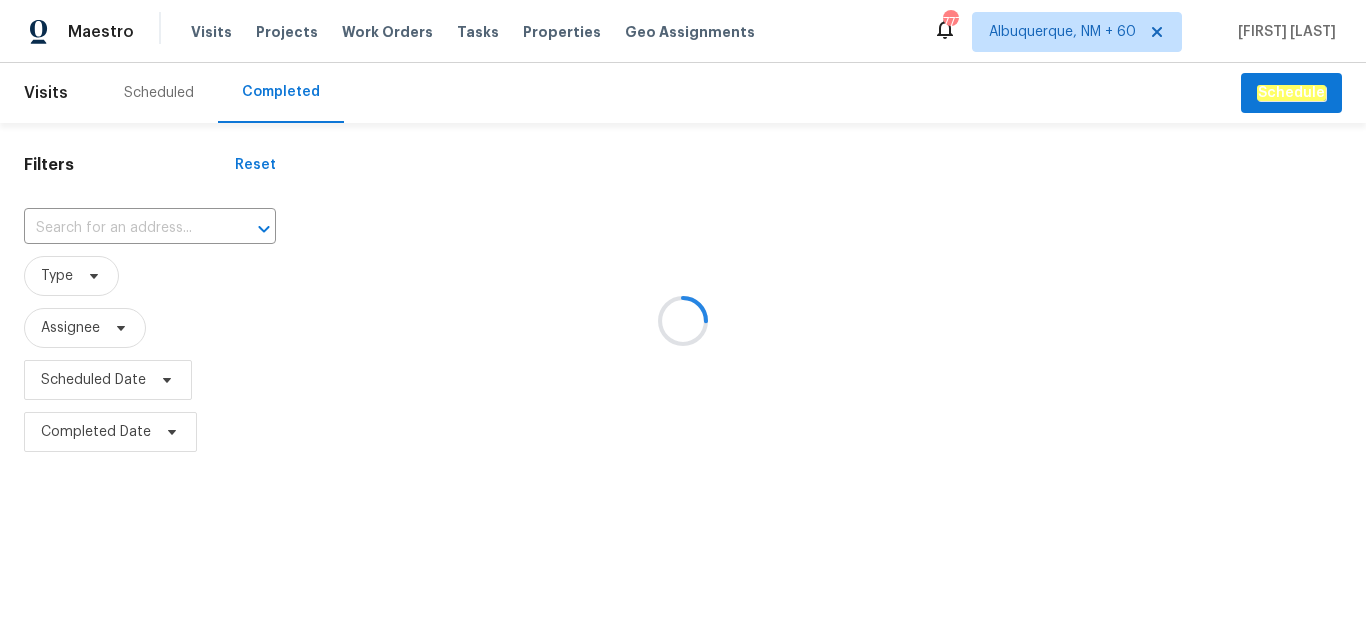 click at bounding box center [683, 320] 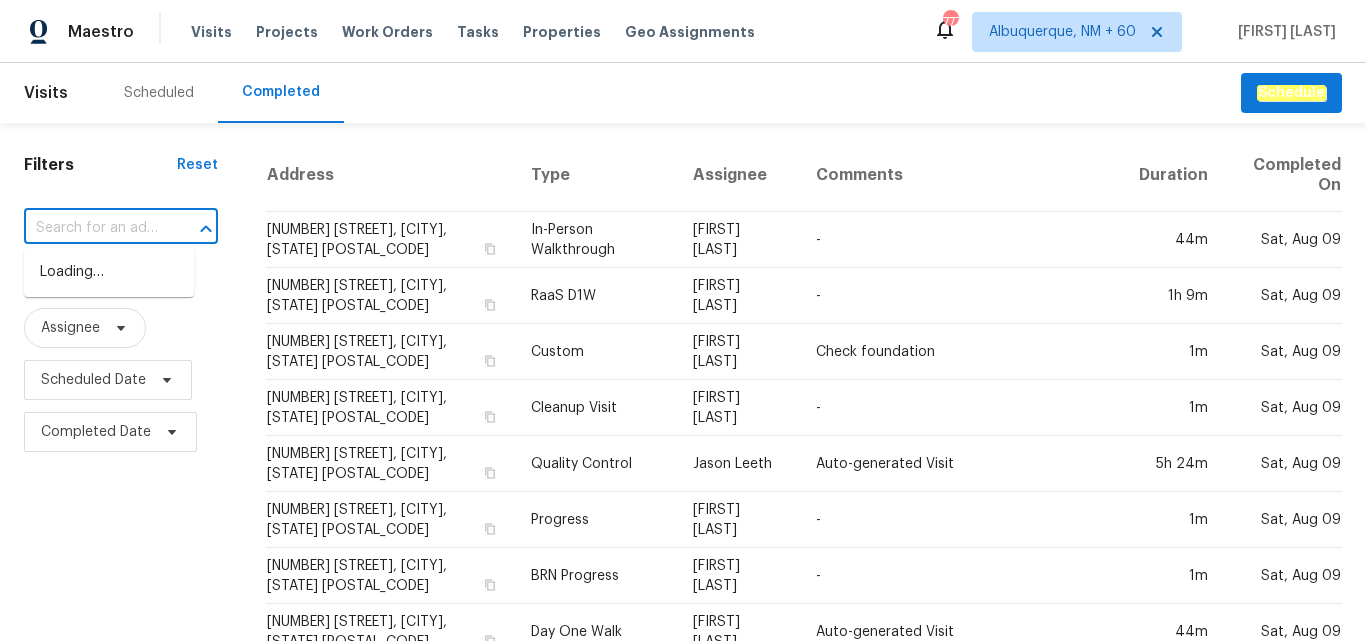click at bounding box center [93, 228] 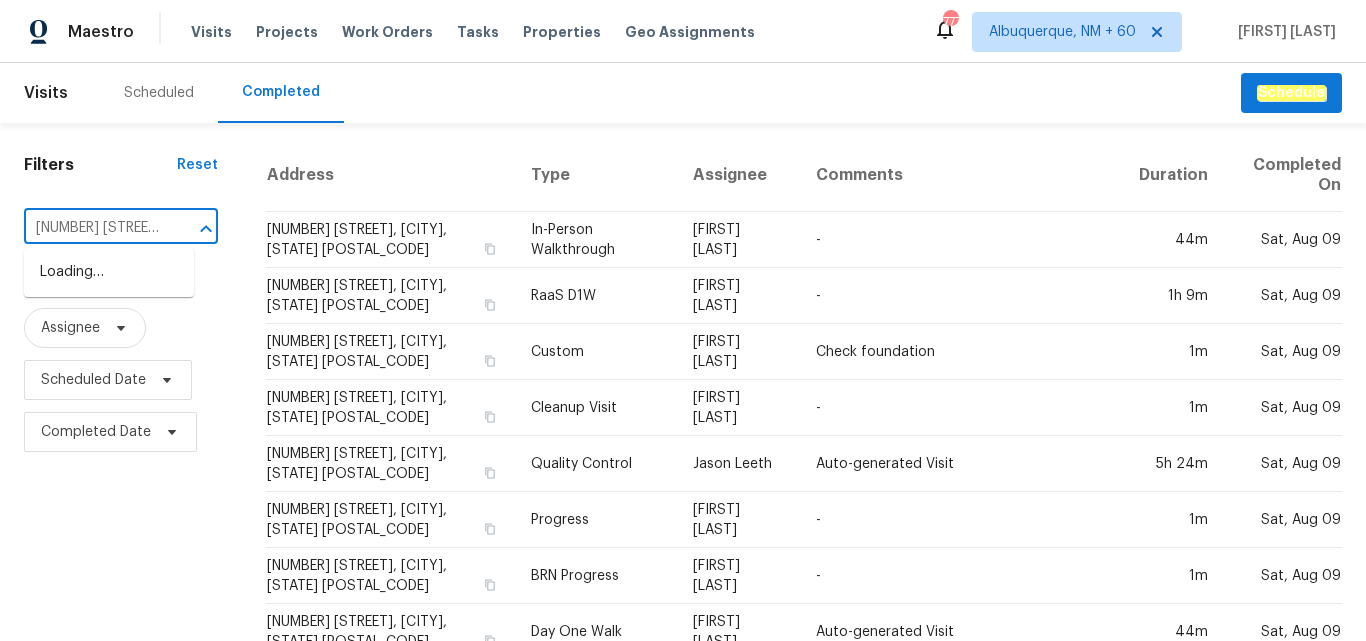 scroll, scrollTop: 0, scrollLeft: 120, axis: horizontal 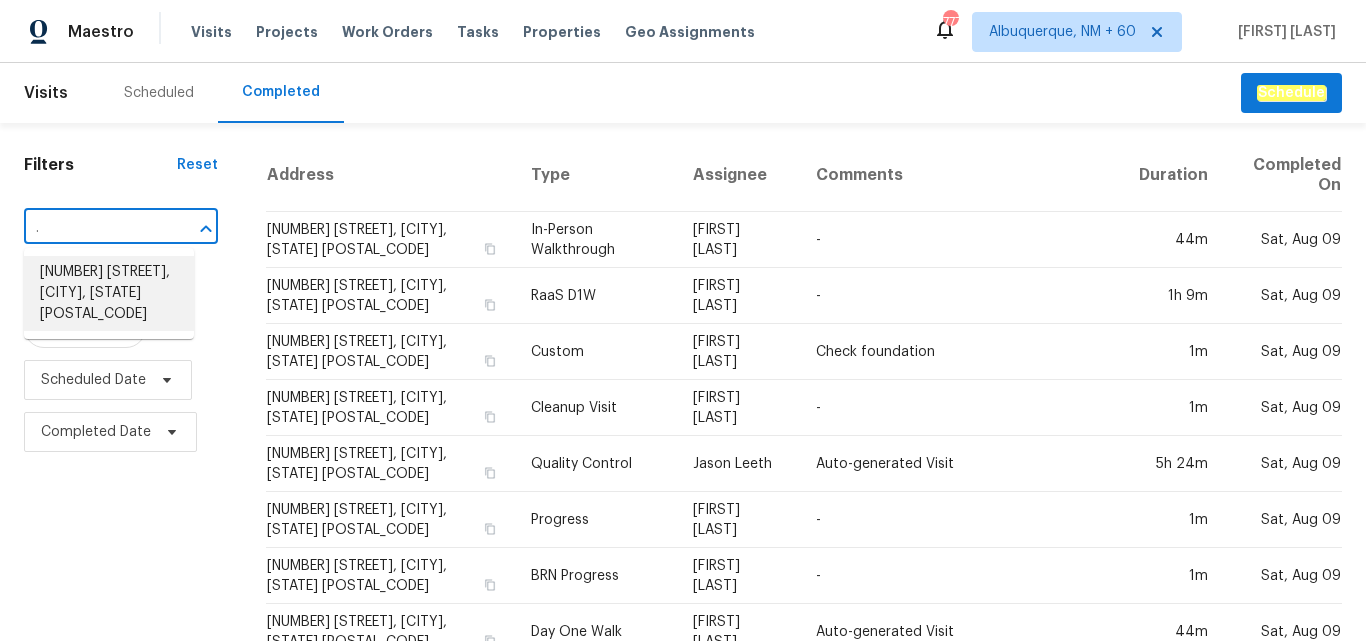 click on "[NUMBER] [STREET], [CITY], [STATE] [POSTAL_CODE]" at bounding box center [109, 293] 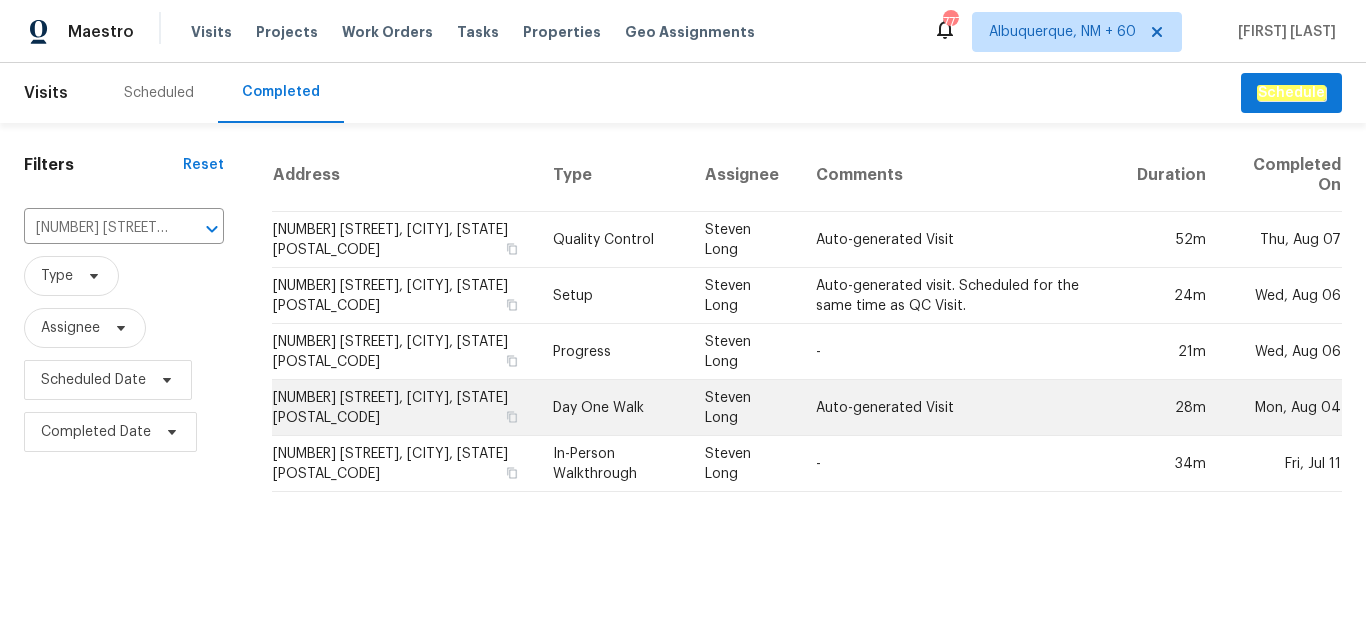 click on "Day One Walk" at bounding box center [613, 408] 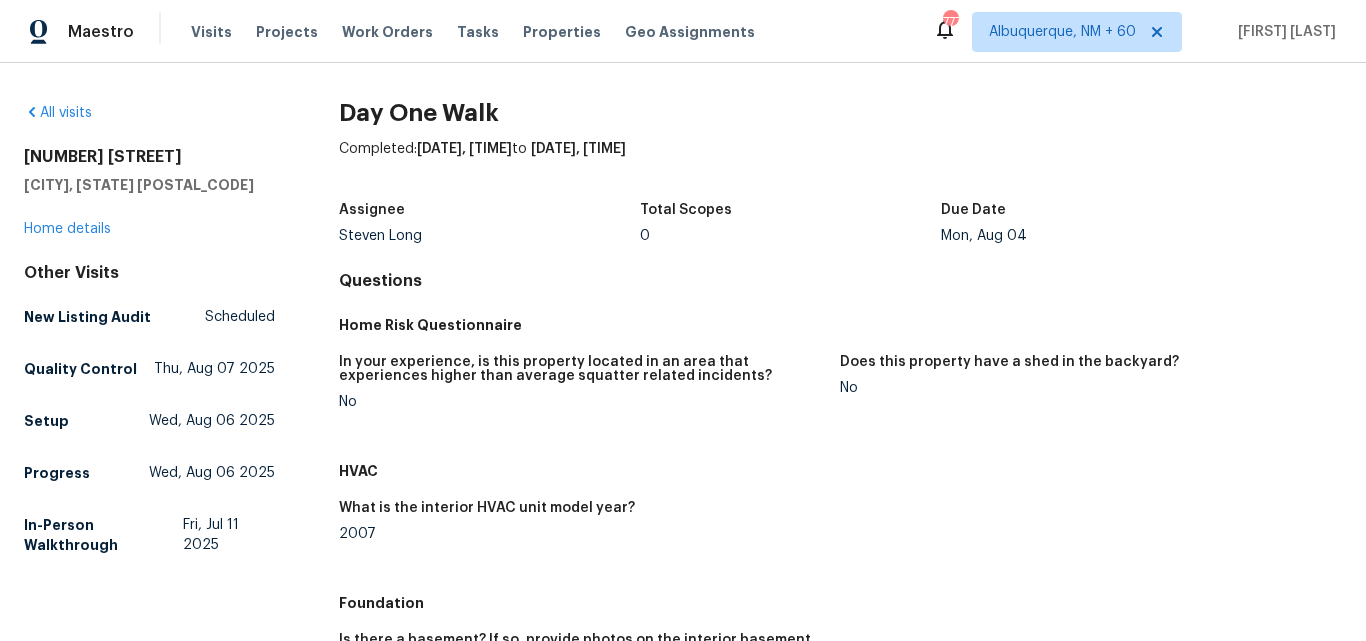 click on "Questions" at bounding box center (840, 281) 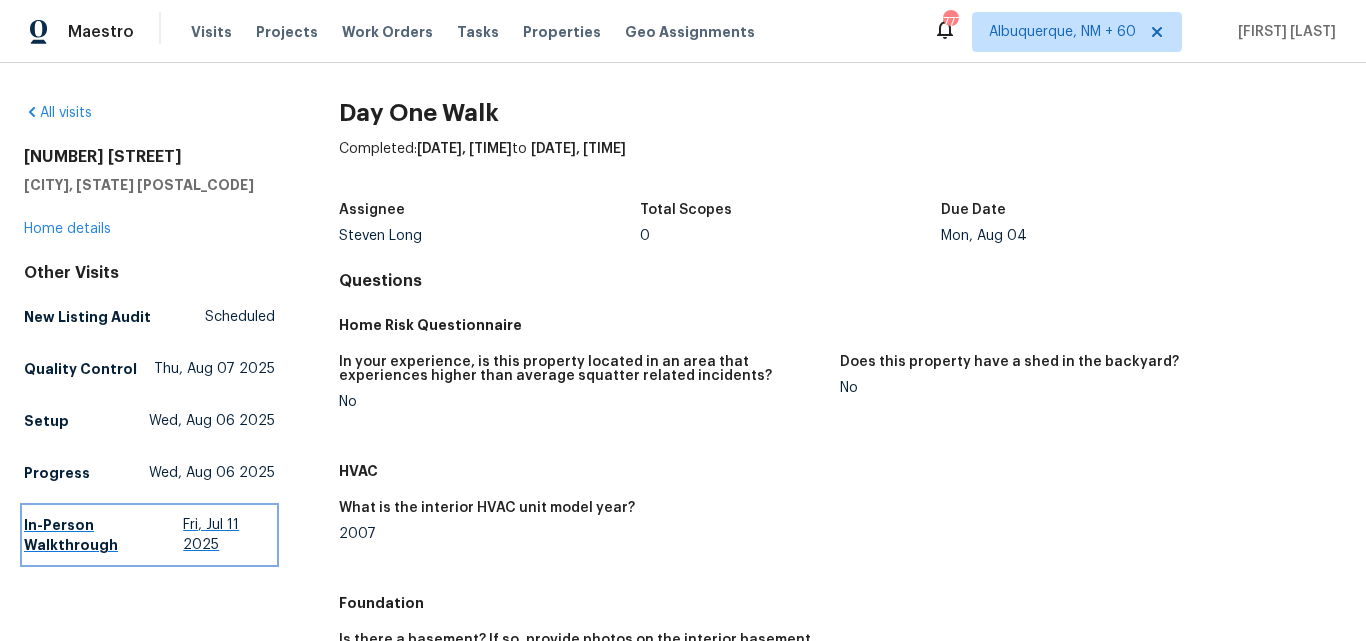 click on "In-Person Walkthrough" at bounding box center [103, 535] 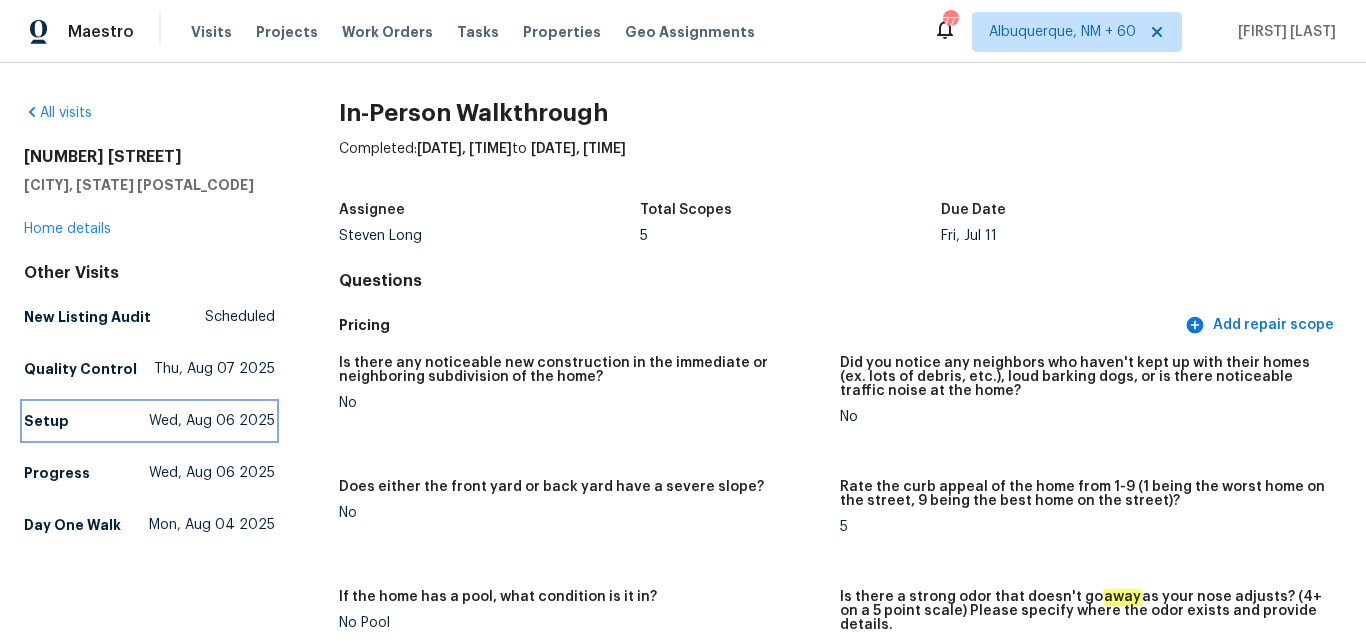 click on "Setup" at bounding box center (46, 421) 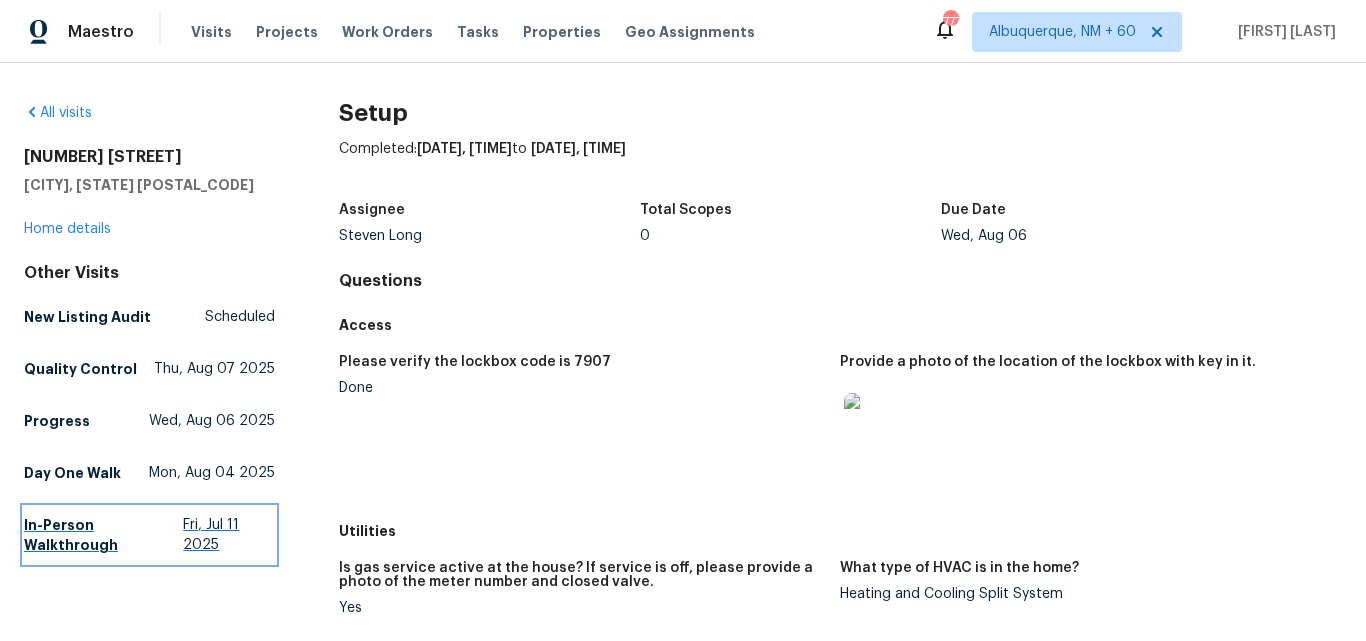 click on "In-Person Walkthrough" at bounding box center (103, 535) 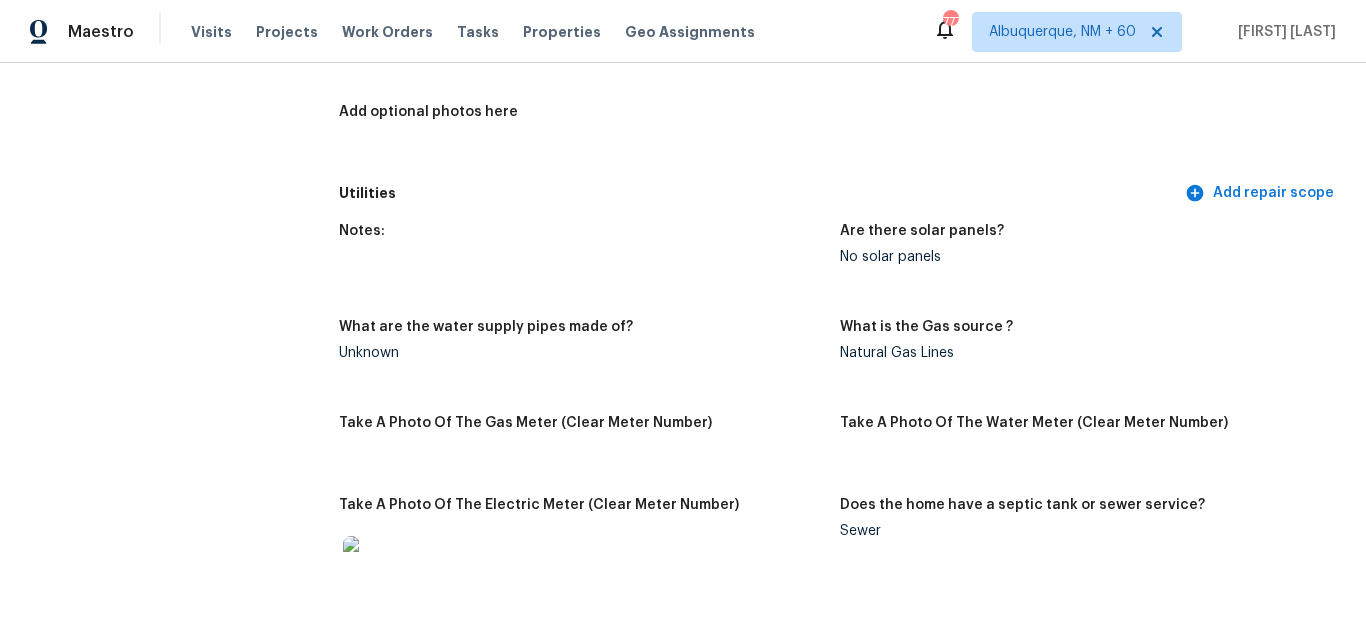 scroll, scrollTop: 900, scrollLeft: 0, axis: vertical 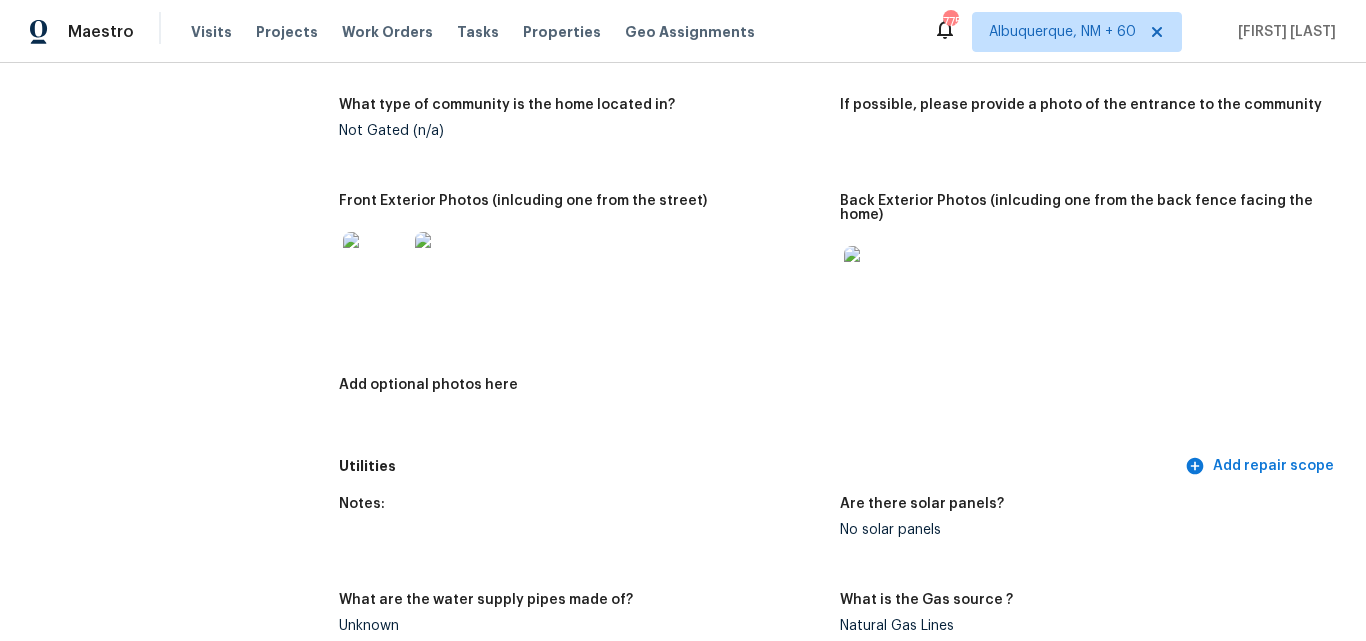 click at bounding box center (375, 264) 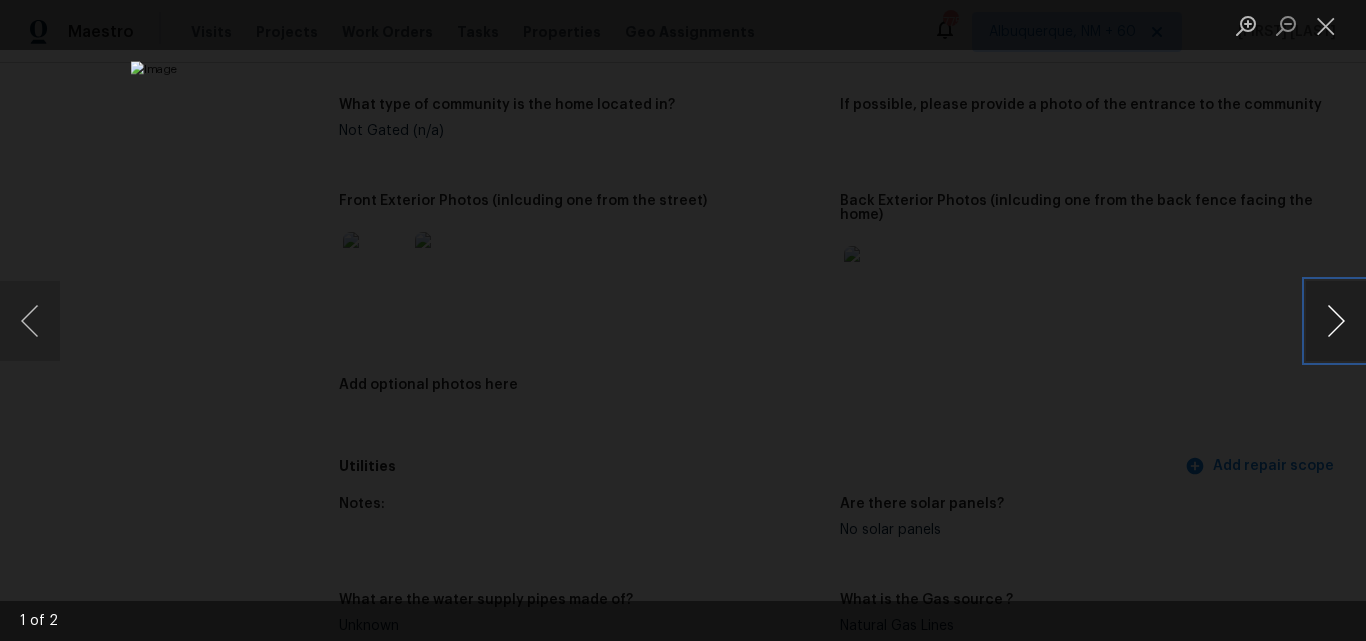 click at bounding box center (1336, 321) 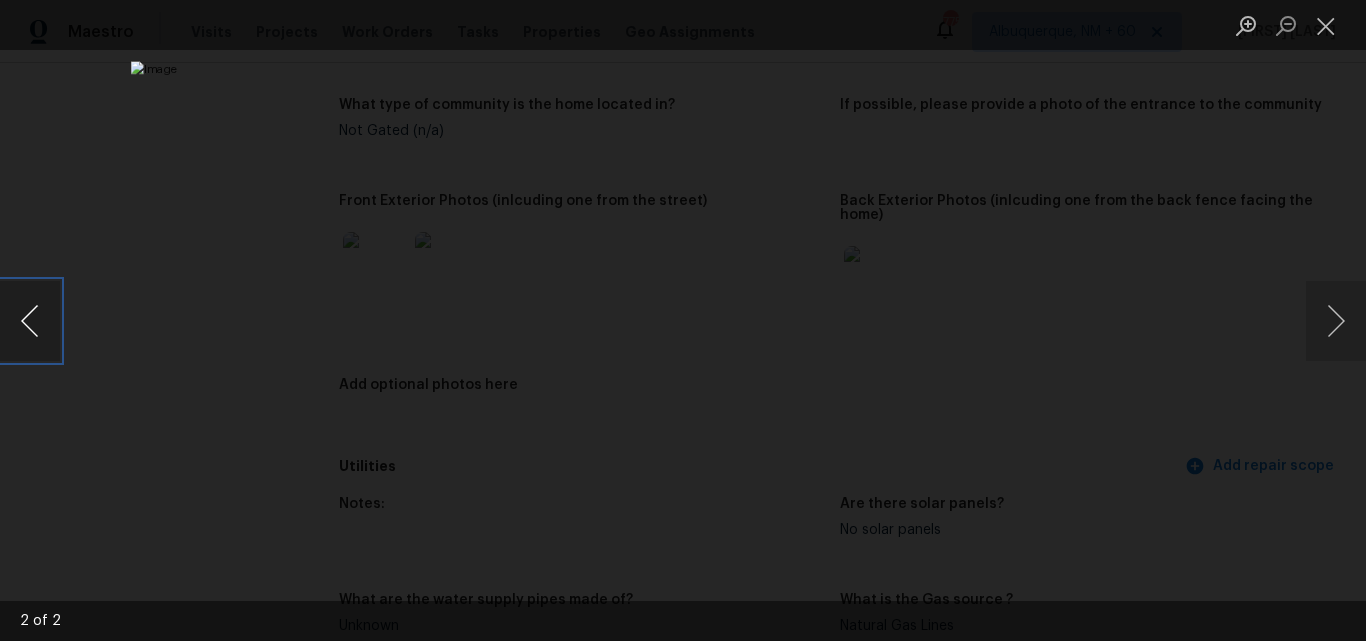click at bounding box center [30, 321] 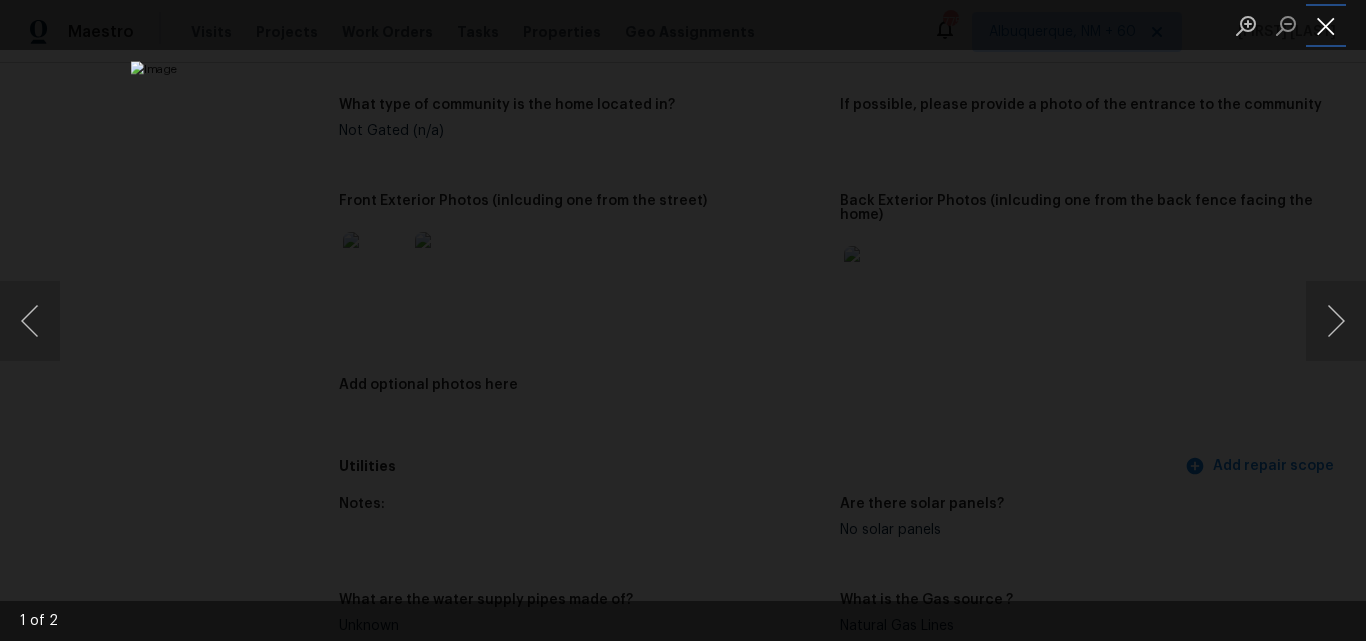 click at bounding box center [1326, 25] 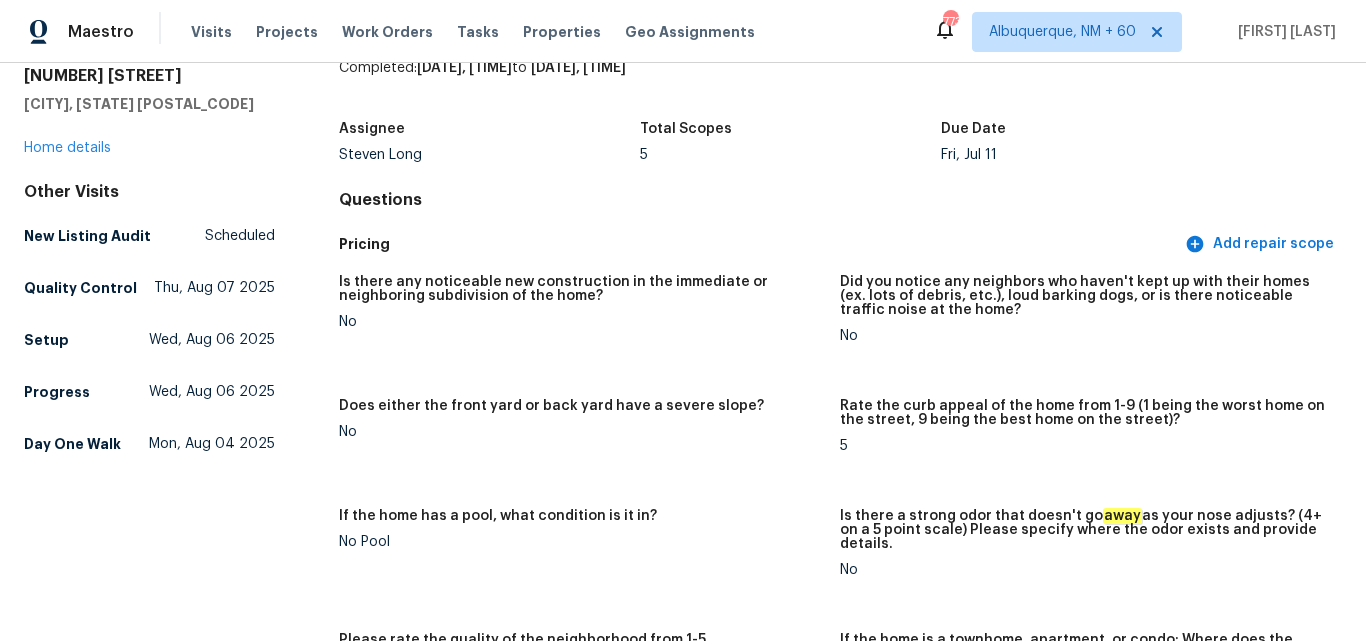 scroll, scrollTop: 0, scrollLeft: 0, axis: both 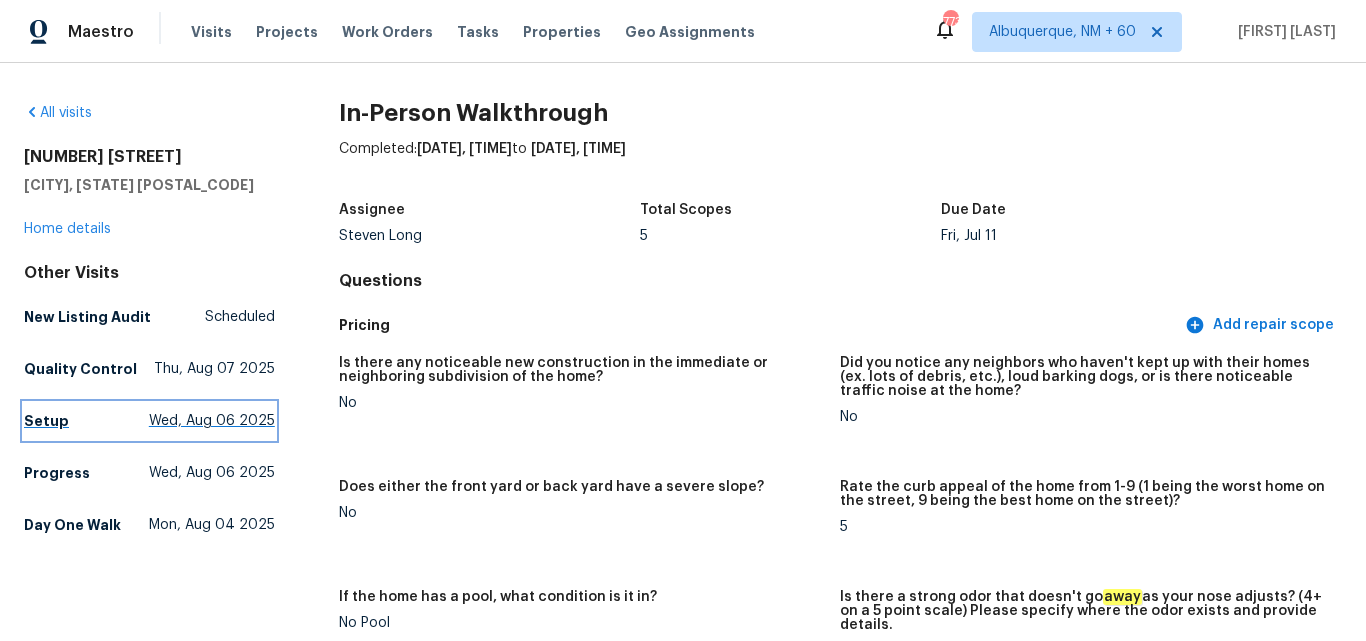 click on "Setup" at bounding box center (46, 421) 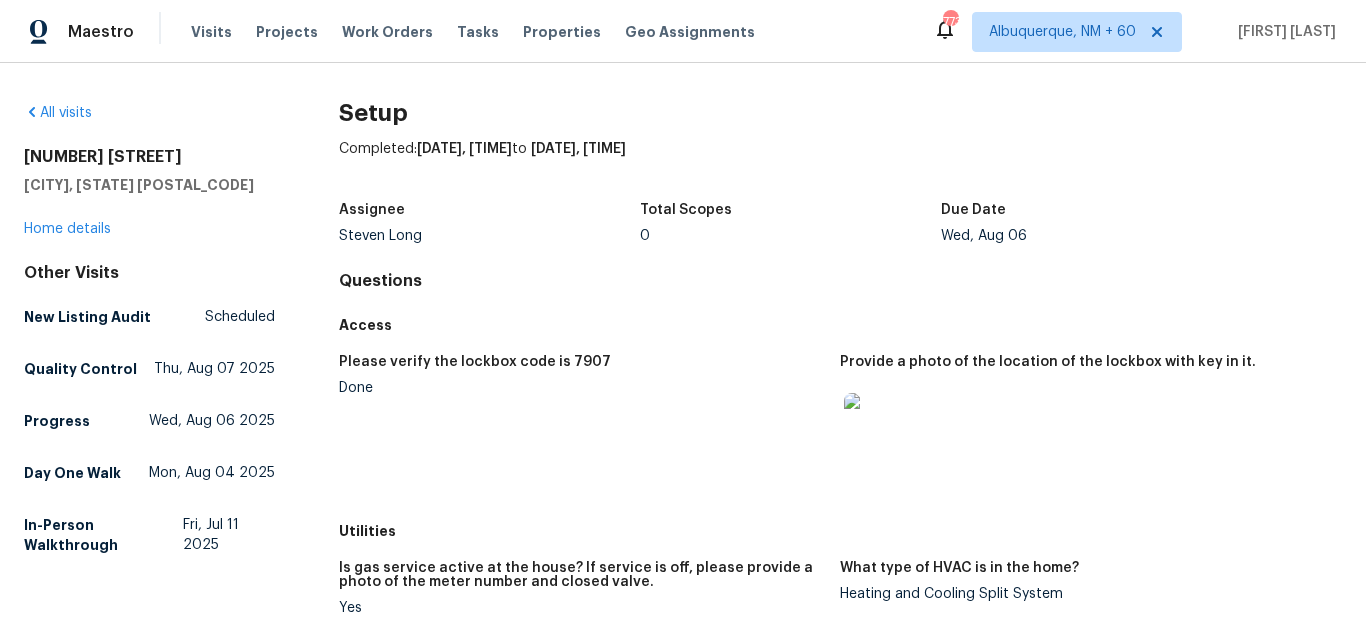 click on "Please verify the lockbox code is 7907 Done" at bounding box center [590, 428] 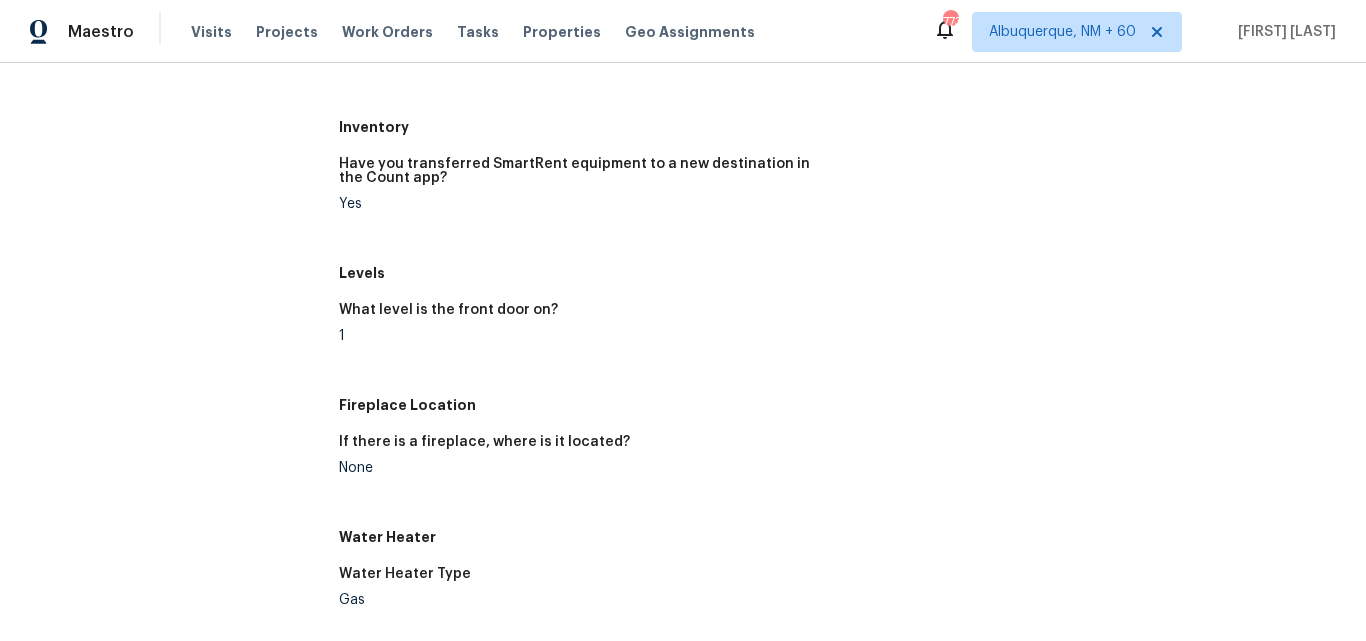 scroll, scrollTop: 1457, scrollLeft: 0, axis: vertical 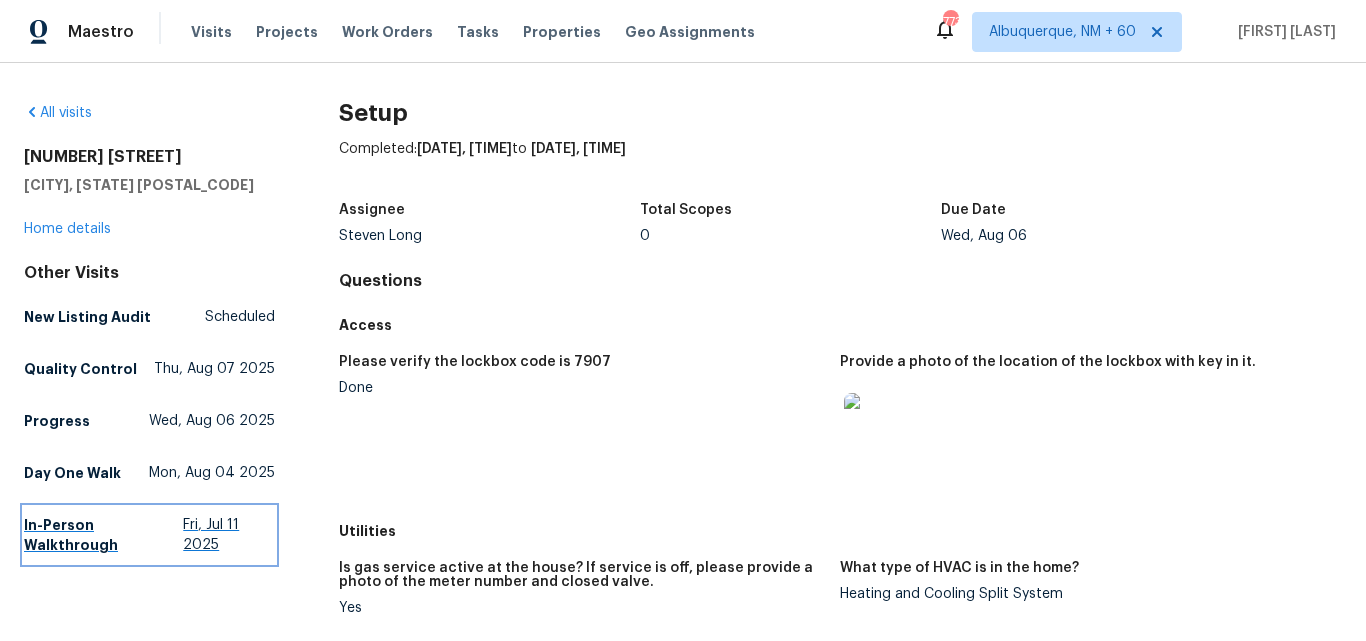 click on "In-Person Walkthrough" at bounding box center [103, 535] 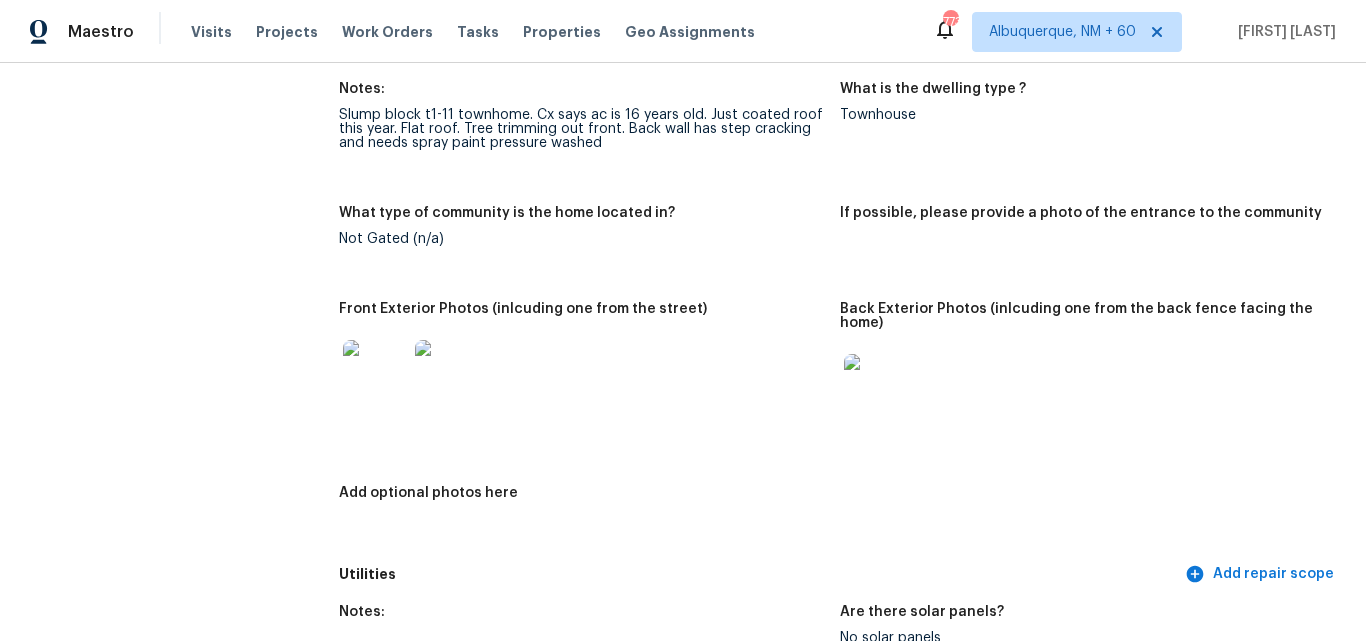 scroll, scrollTop: 800, scrollLeft: 0, axis: vertical 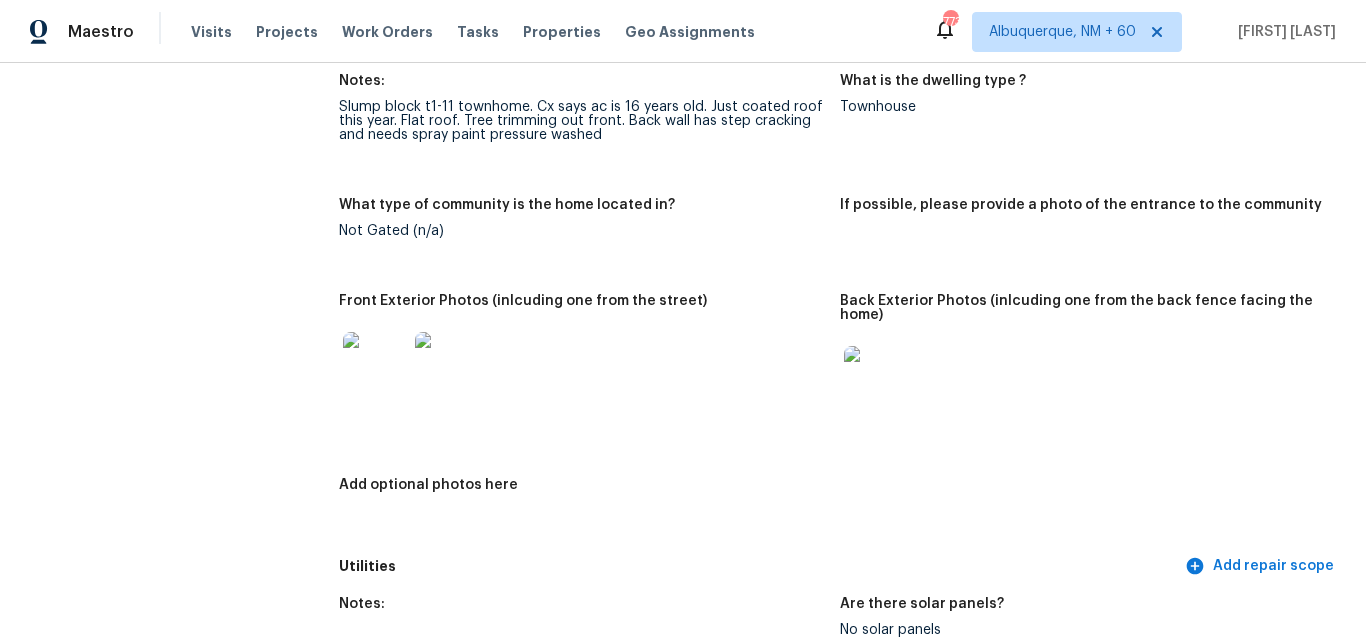 click at bounding box center (375, 364) 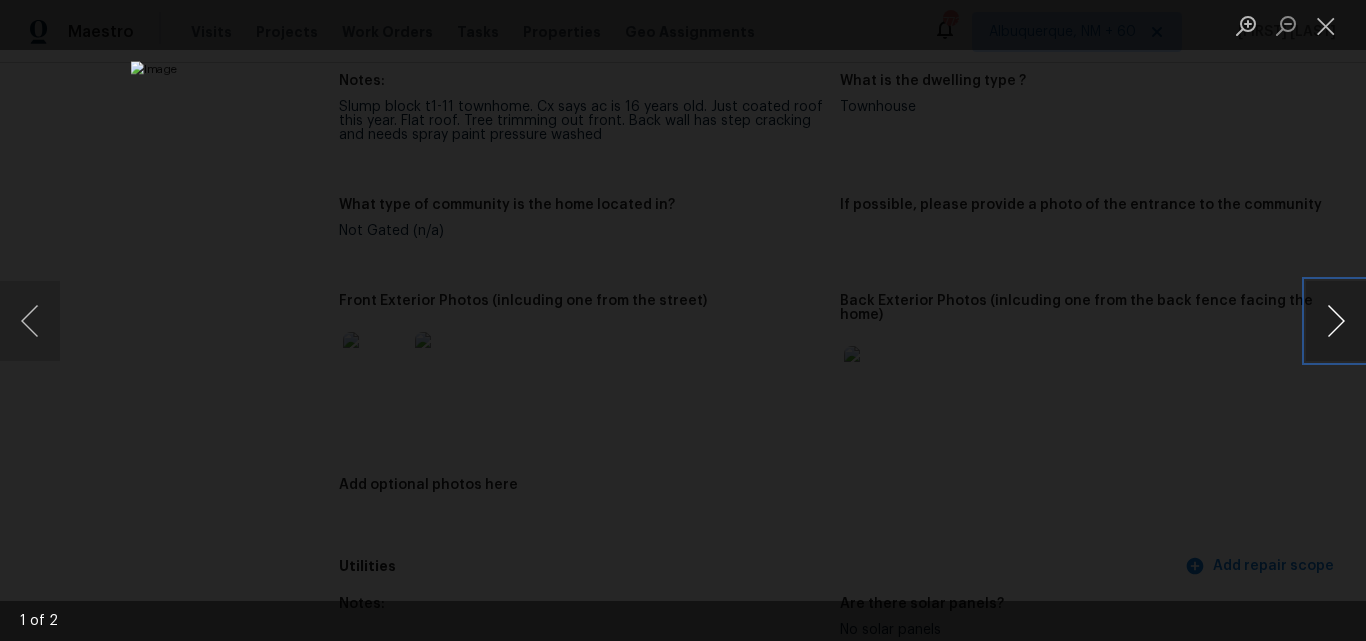 click at bounding box center (1336, 321) 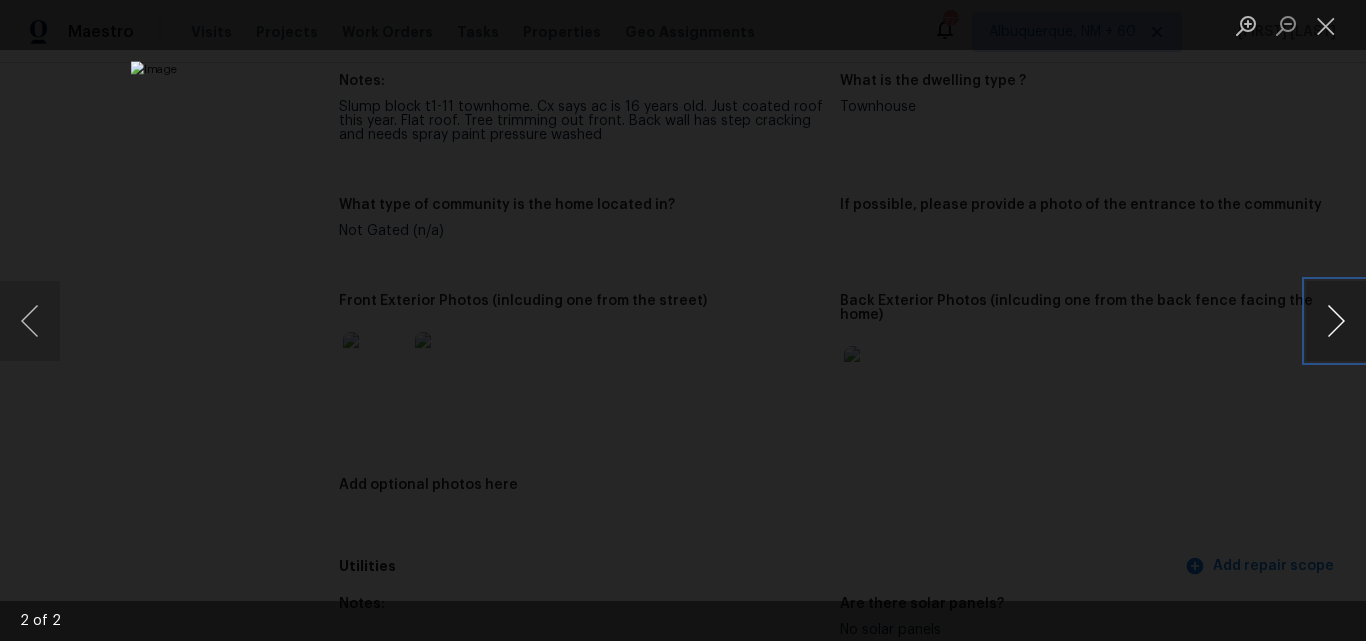 click at bounding box center [1336, 321] 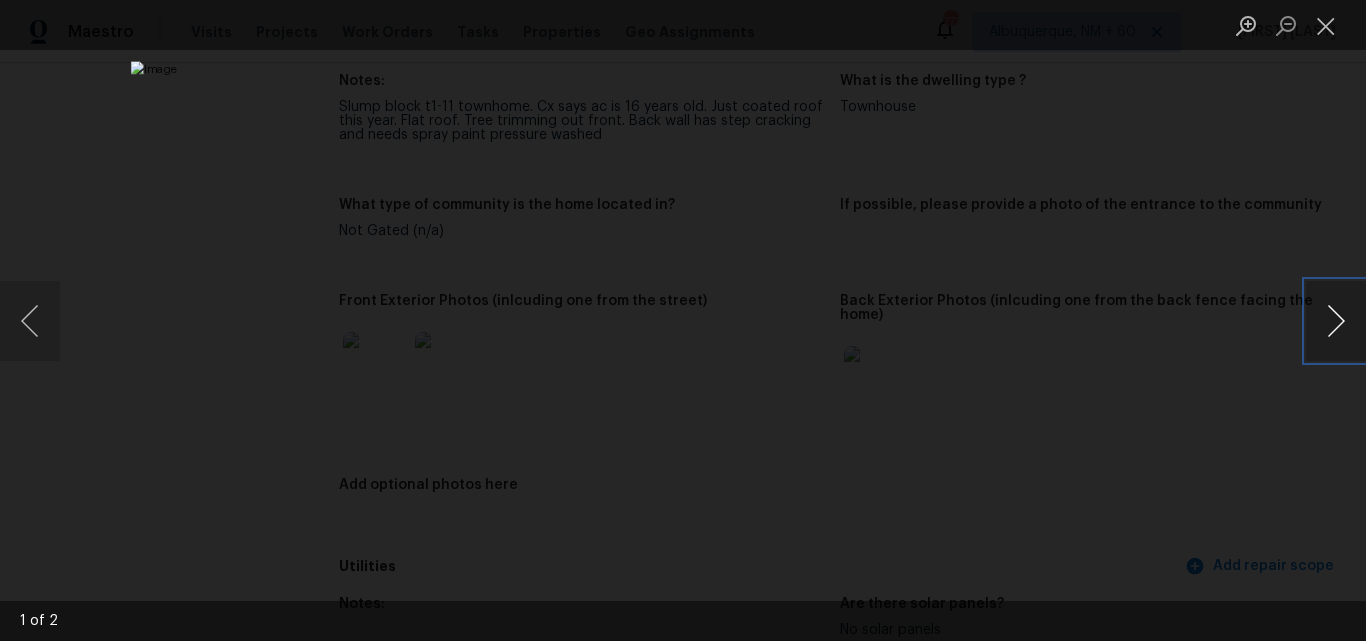 click at bounding box center (1336, 321) 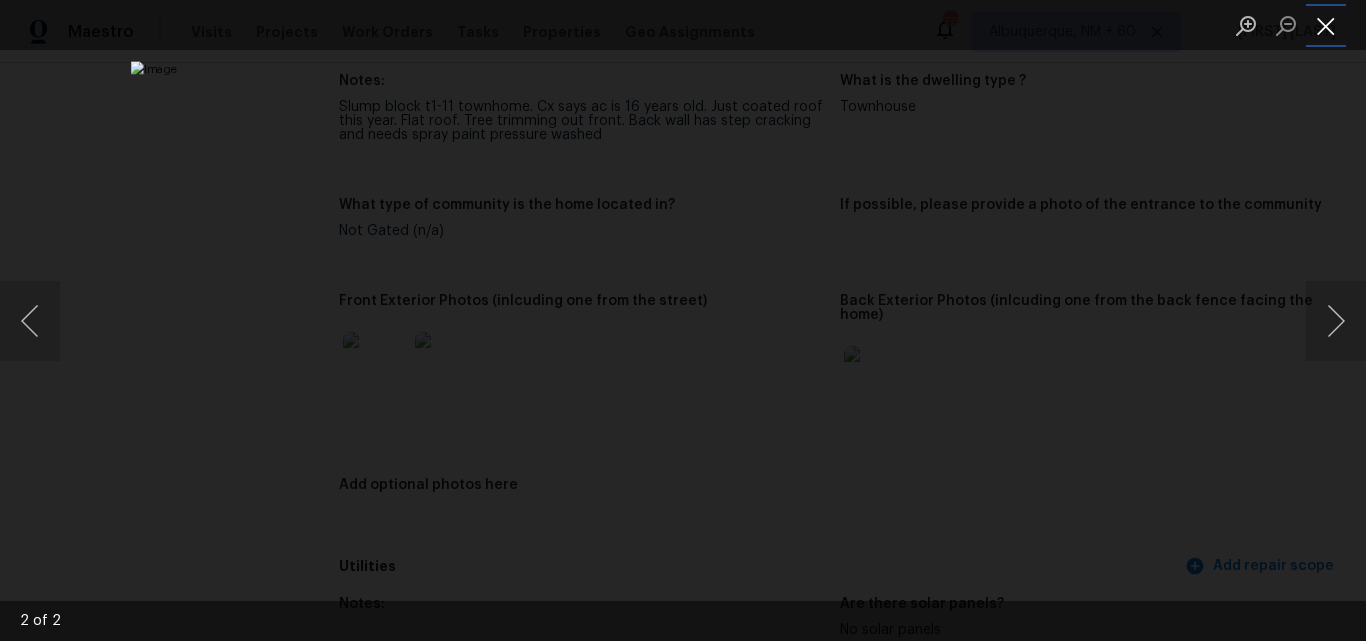 click at bounding box center [1326, 25] 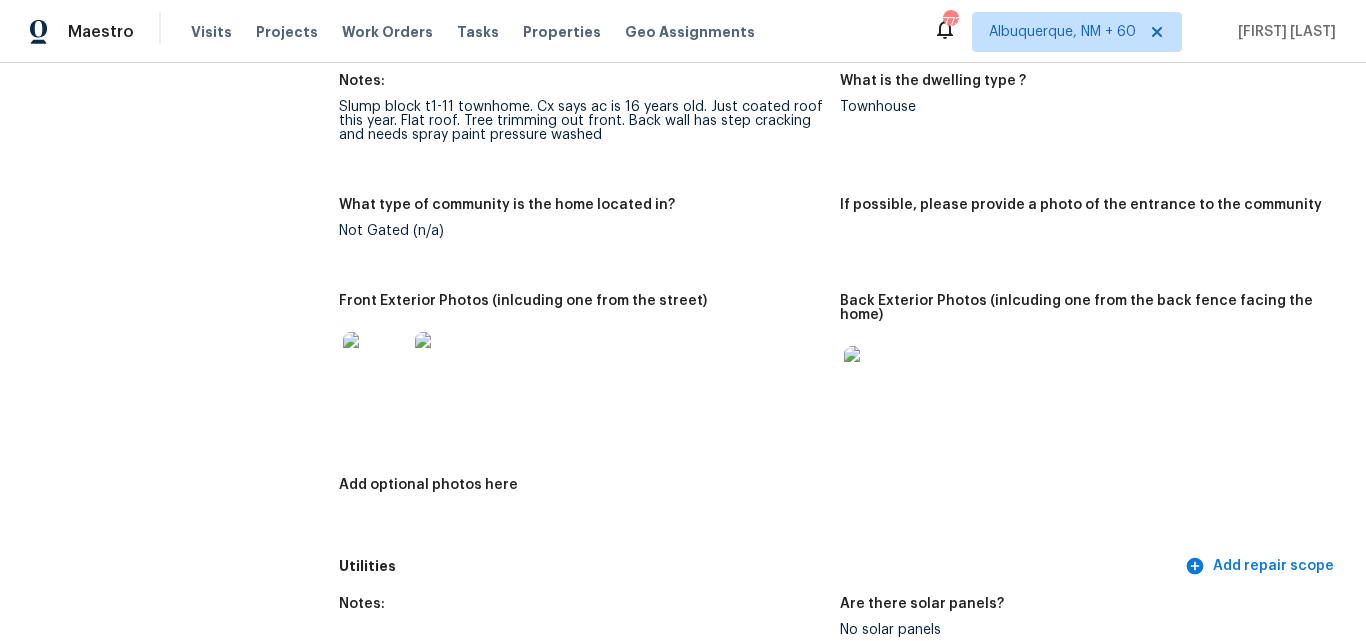 click at bounding box center [876, 378] 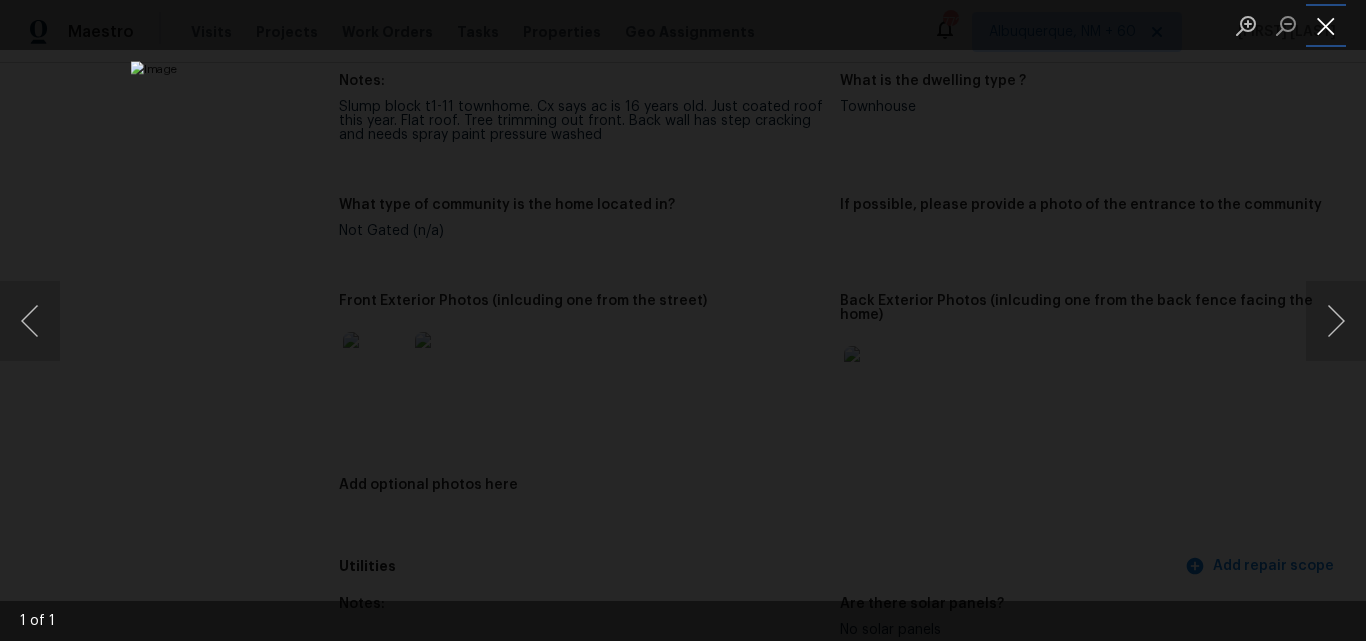 click at bounding box center [1326, 25] 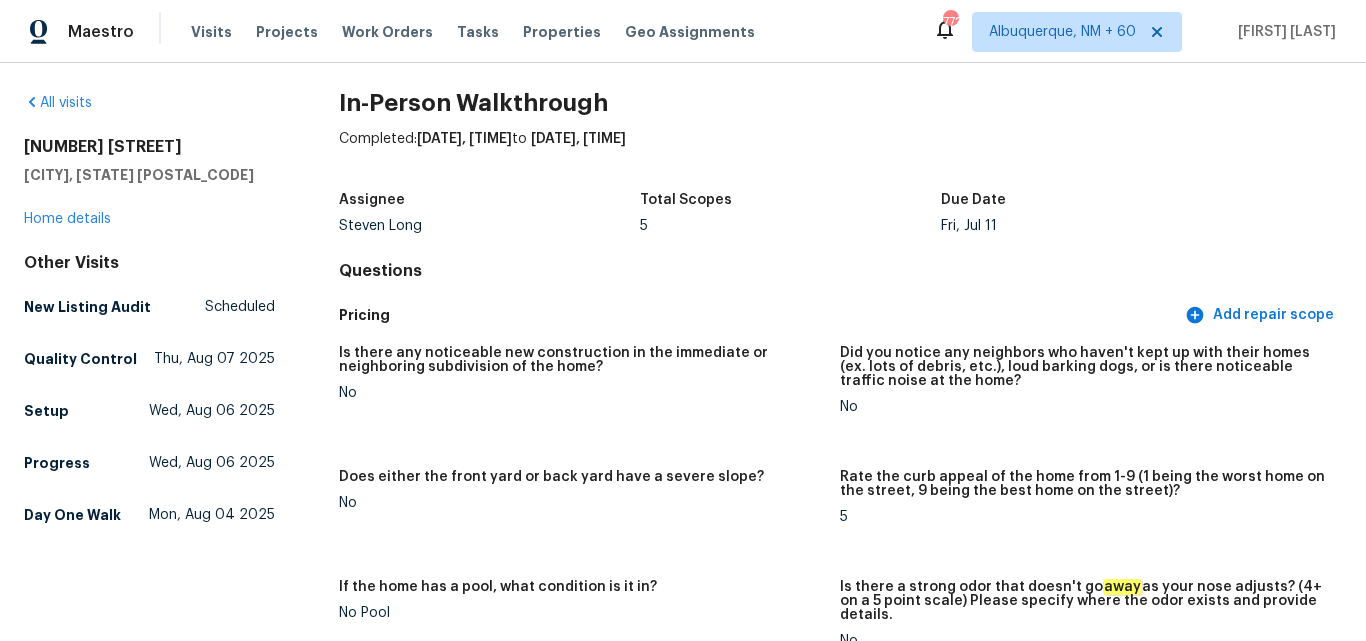 scroll, scrollTop: 0, scrollLeft: 0, axis: both 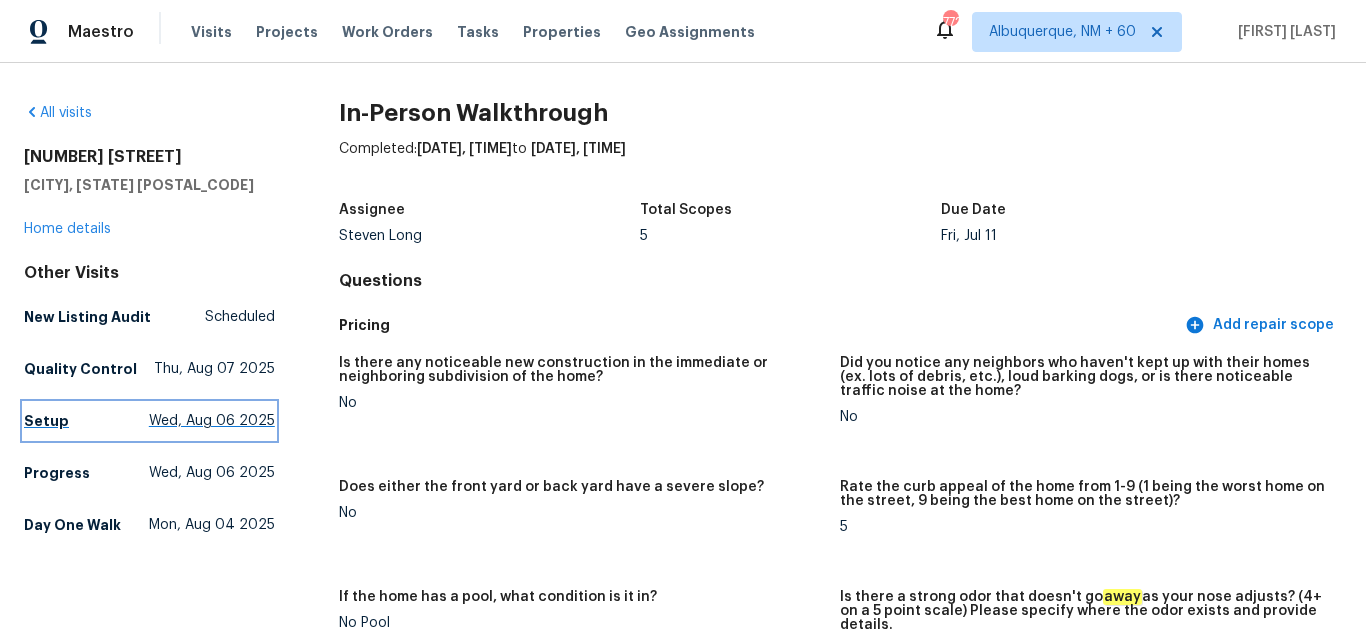 click on "Setup [DATE]" at bounding box center [149, 421] 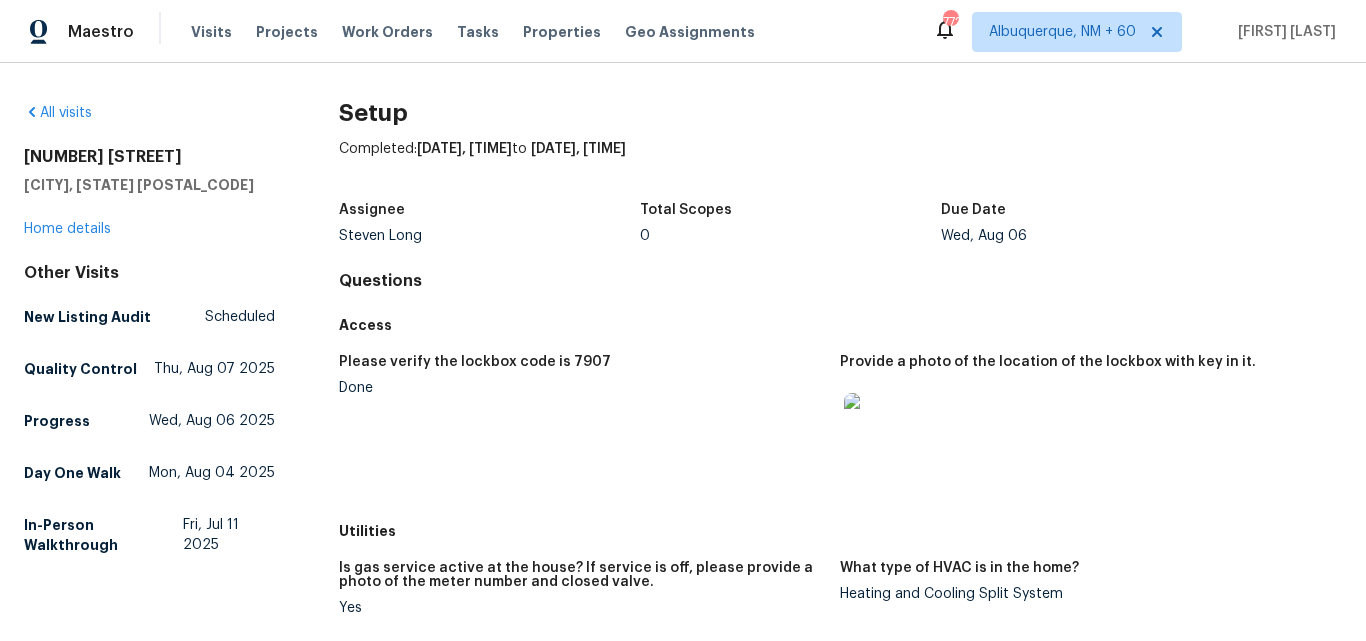 click on "Questions" at bounding box center (840, 281) 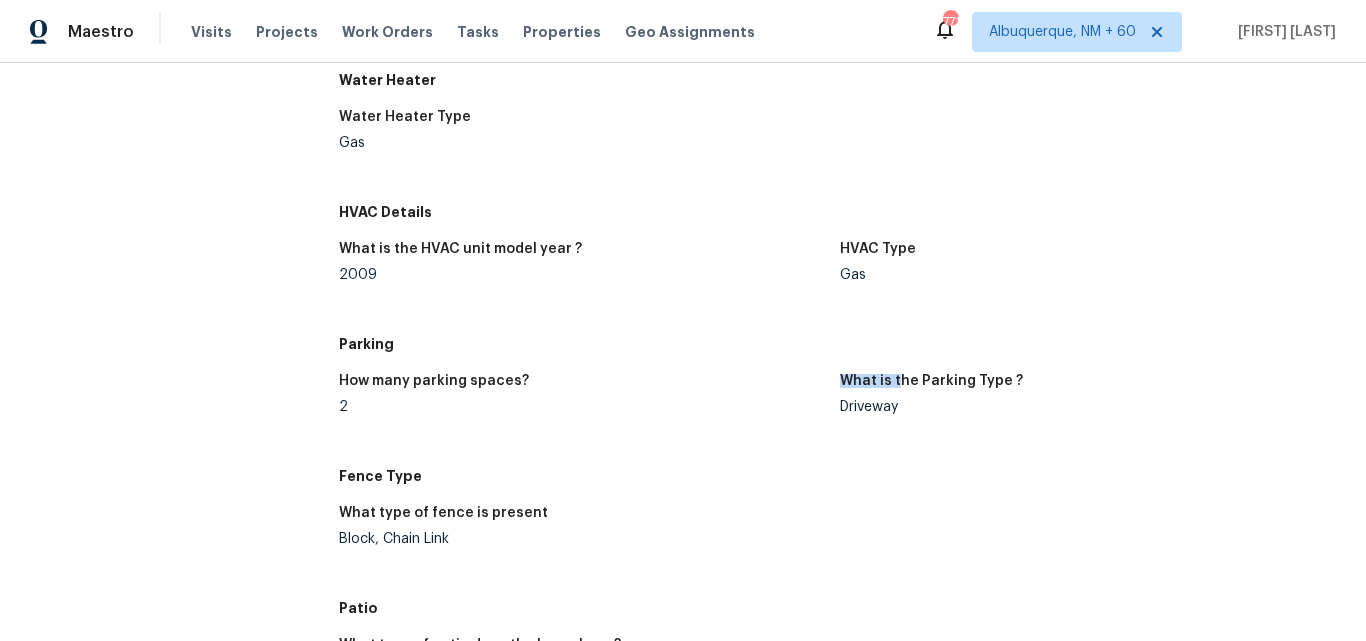 drag, startPoint x: 826, startPoint y: 404, endPoint x: 893, endPoint y: 399, distance: 67.18631 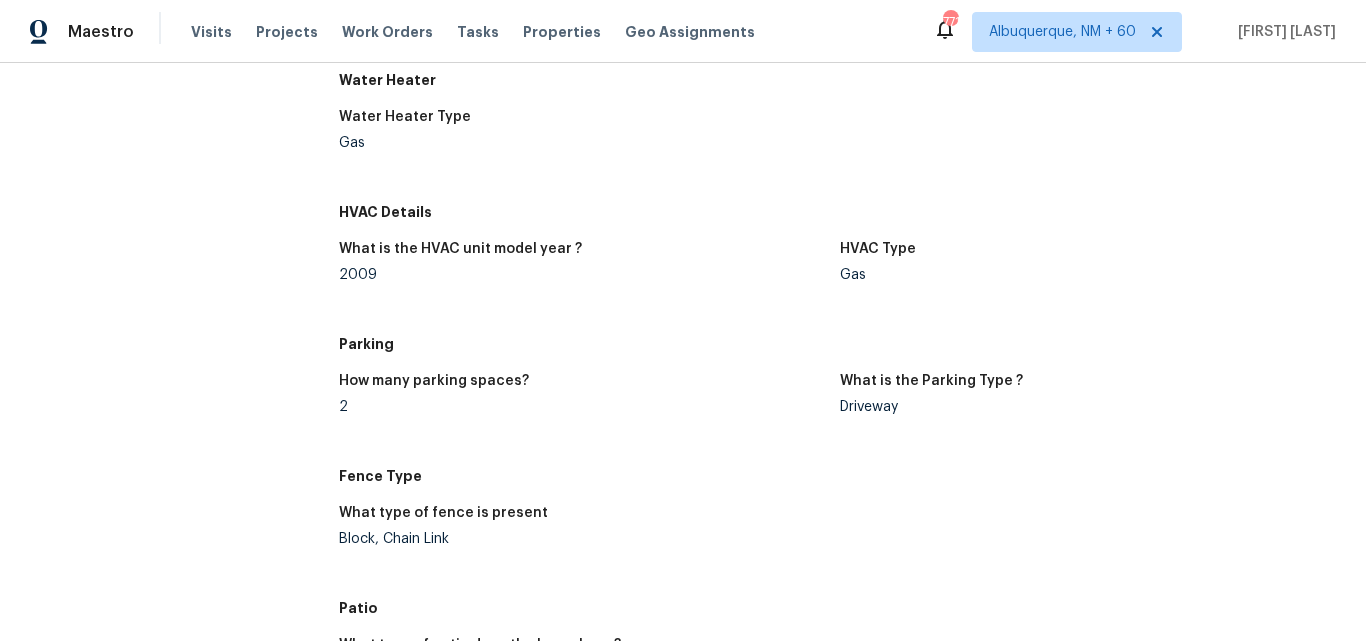 click on "What is the Parking Type ? Driveway" at bounding box center [1091, 410] 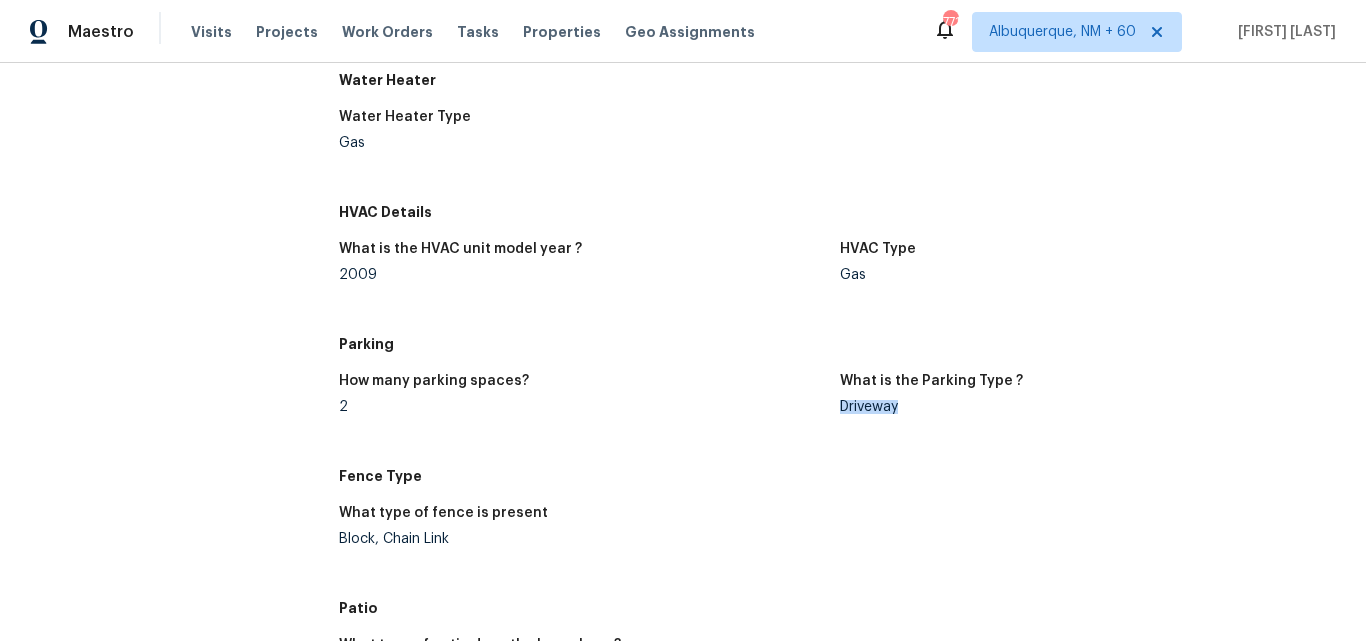 drag, startPoint x: 893, startPoint y: 410, endPoint x: 834, endPoint y: 408, distance: 59.03389 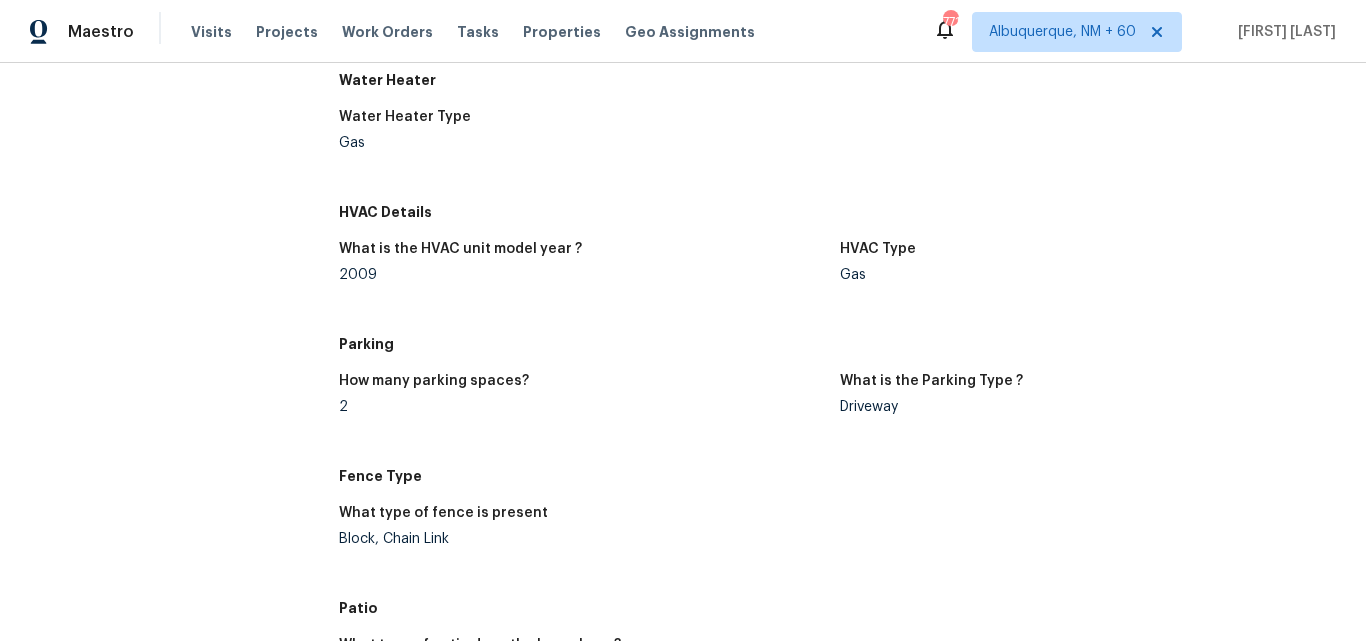 click on "Gas" at bounding box center [1083, 275] 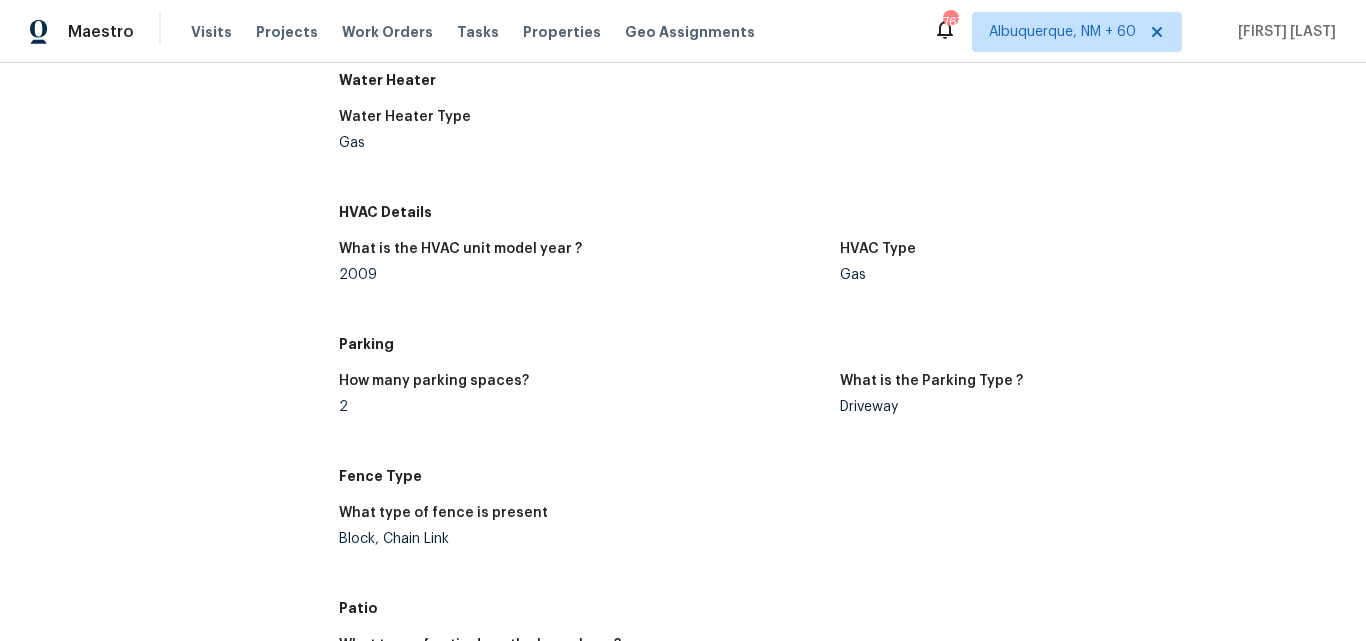 click on "Water Heater Type Gas" at bounding box center [840, 146] 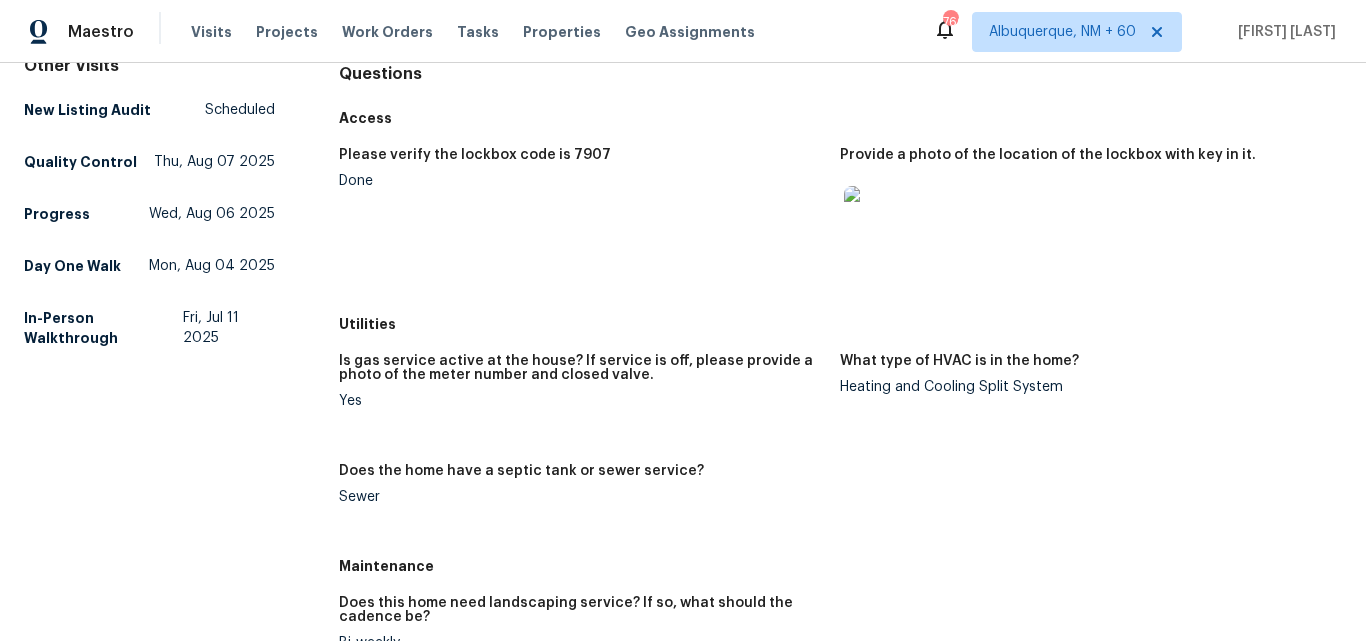scroll, scrollTop: 0, scrollLeft: 0, axis: both 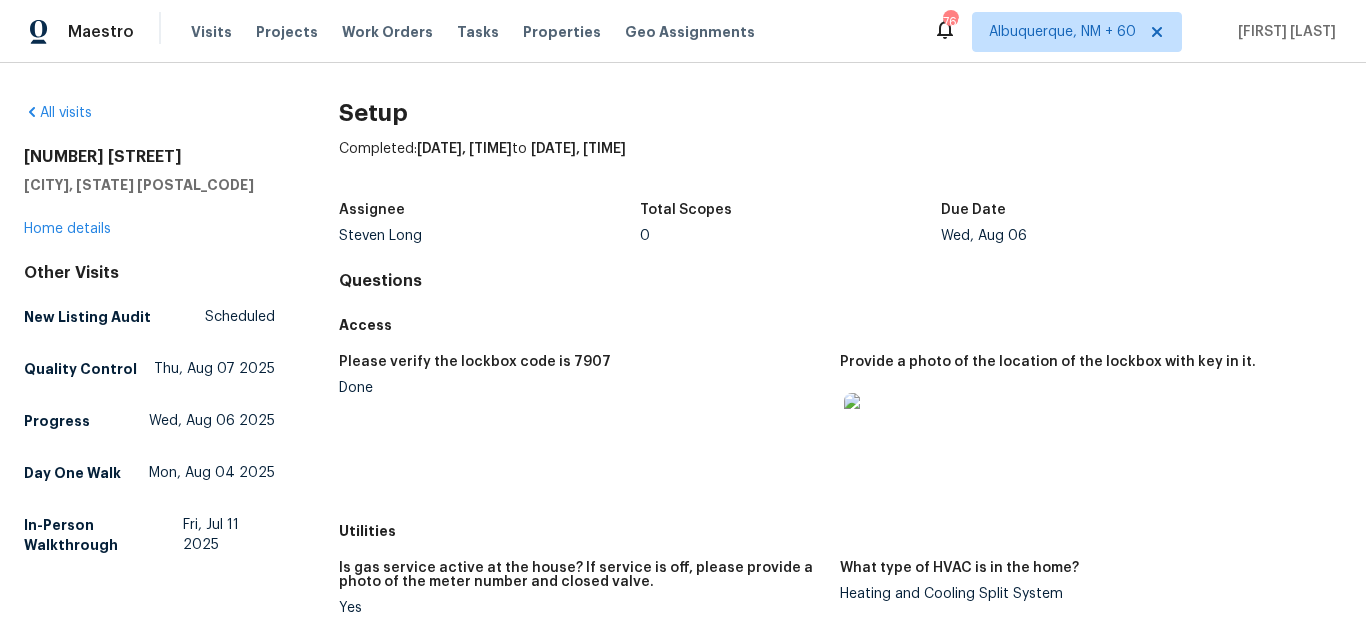 click on "Access" at bounding box center [840, 325] 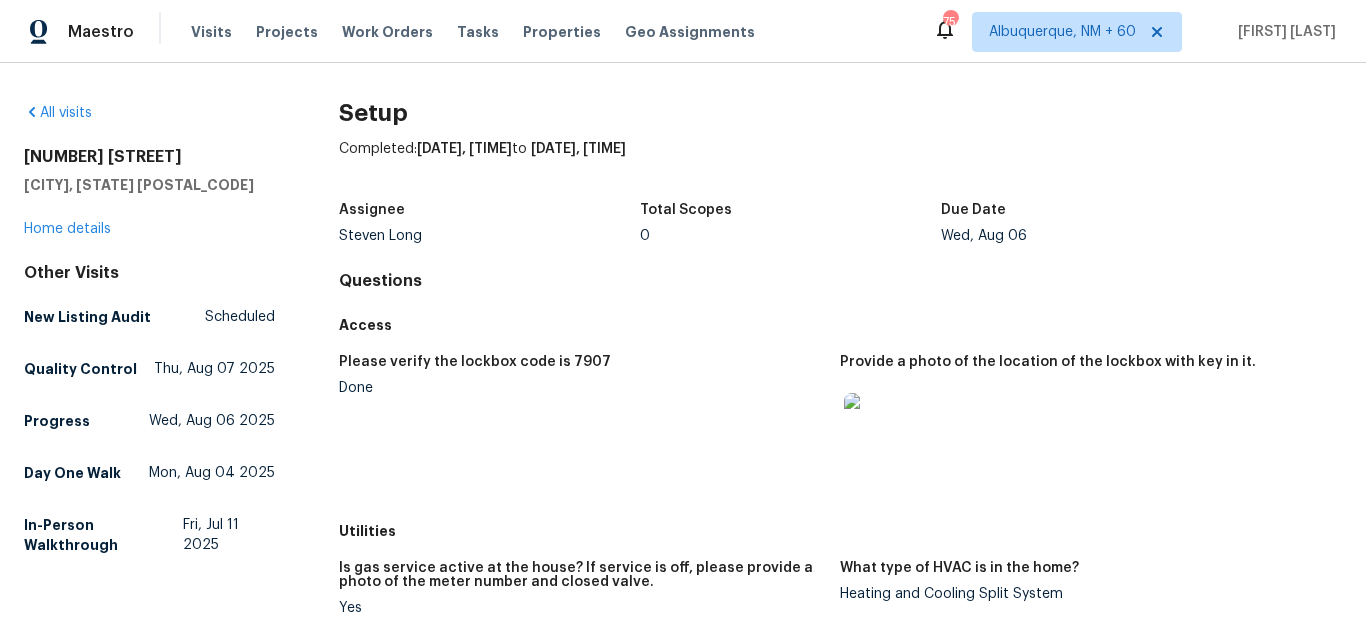 drag, startPoint x: 644, startPoint y: 415, endPoint x: 1319, endPoint y: 415, distance: 675 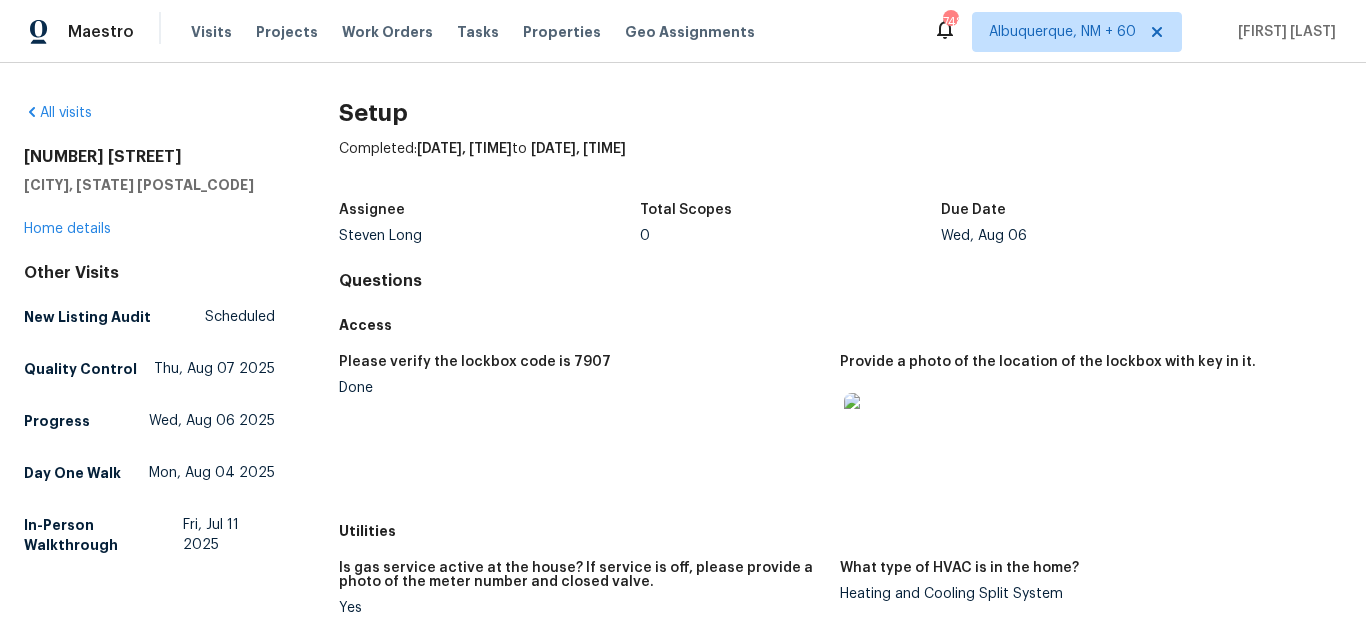 scroll, scrollTop: 2125, scrollLeft: 0, axis: vertical 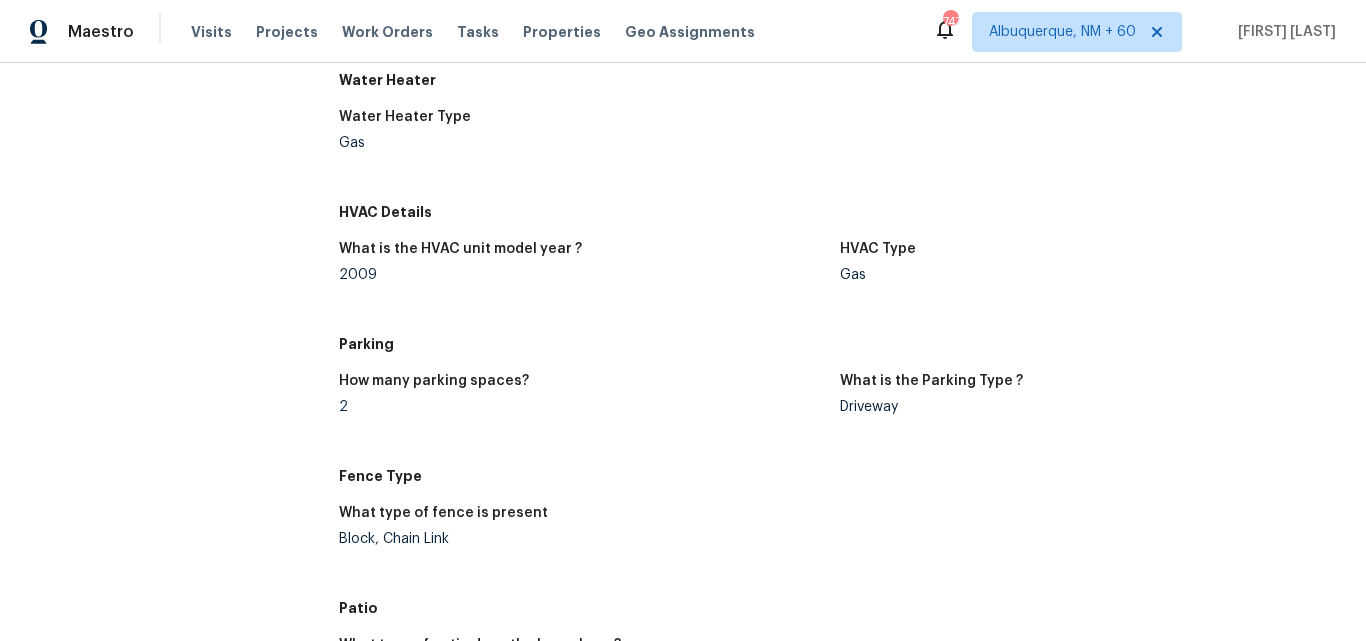 click on "2" at bounding box center (582, 407) 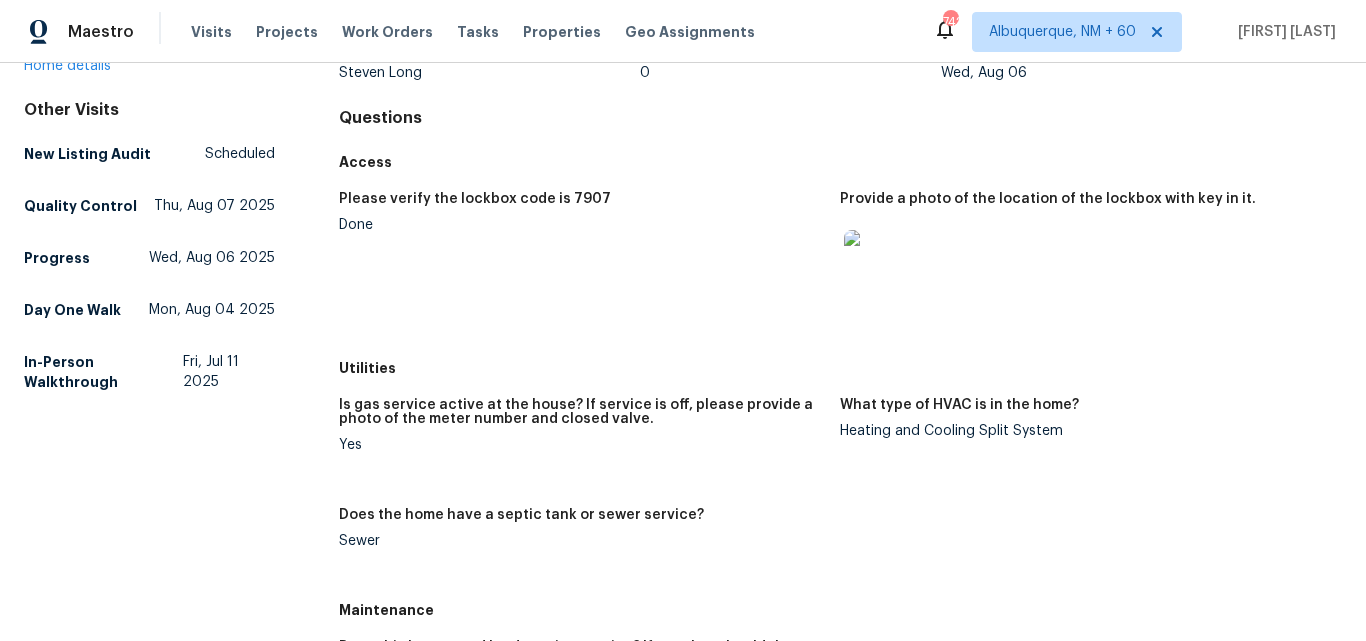 scroll, scrollTop: 0, scrollLeft: 0, axis: both 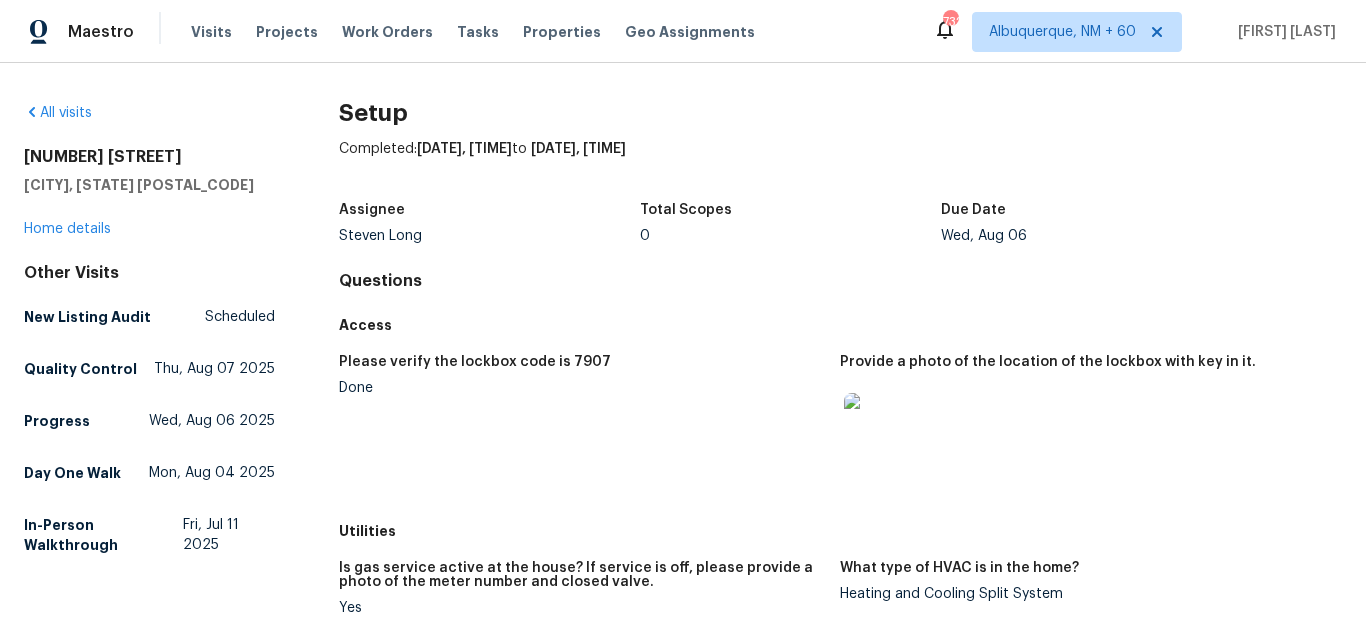 click on "Setup Completed:  [DATE], [TIME]  to   [DATE], [TIME]  Assignee [FIRST] [LAST] Total Scopes 0 Due Date [DATE] Questions Access Please verify the lockbox code is 7907 Done Provide a photo of the location of the lockbox with key in it. Utilities Is gas service active at the house? If service is off, please provide a photo of the meter number and closed valve. Yes What type of HVAC is in the home? Heating and Cooling Split System Does the home have a septic tank or sewer service? Sewer Maintenance Does this home need landscaping service? If so, what should the cadence be? Bi-weekly Interior Details Does the home have a basement? N/A If there are fireplaces, what type? None What flooring type exists in the home? Carpet, Laminate What appliances are in the home? Built-in Microwave, Dishwasher, Electric Range/Oven Where is the laundry room located? Closet Exterior What is the exterior material of the home? Brick, Wood What type of roofing material exists? Flat/Rolled Is there a pool? No Slab Dirt Front Yes" at bounding box center (840, 1724) 